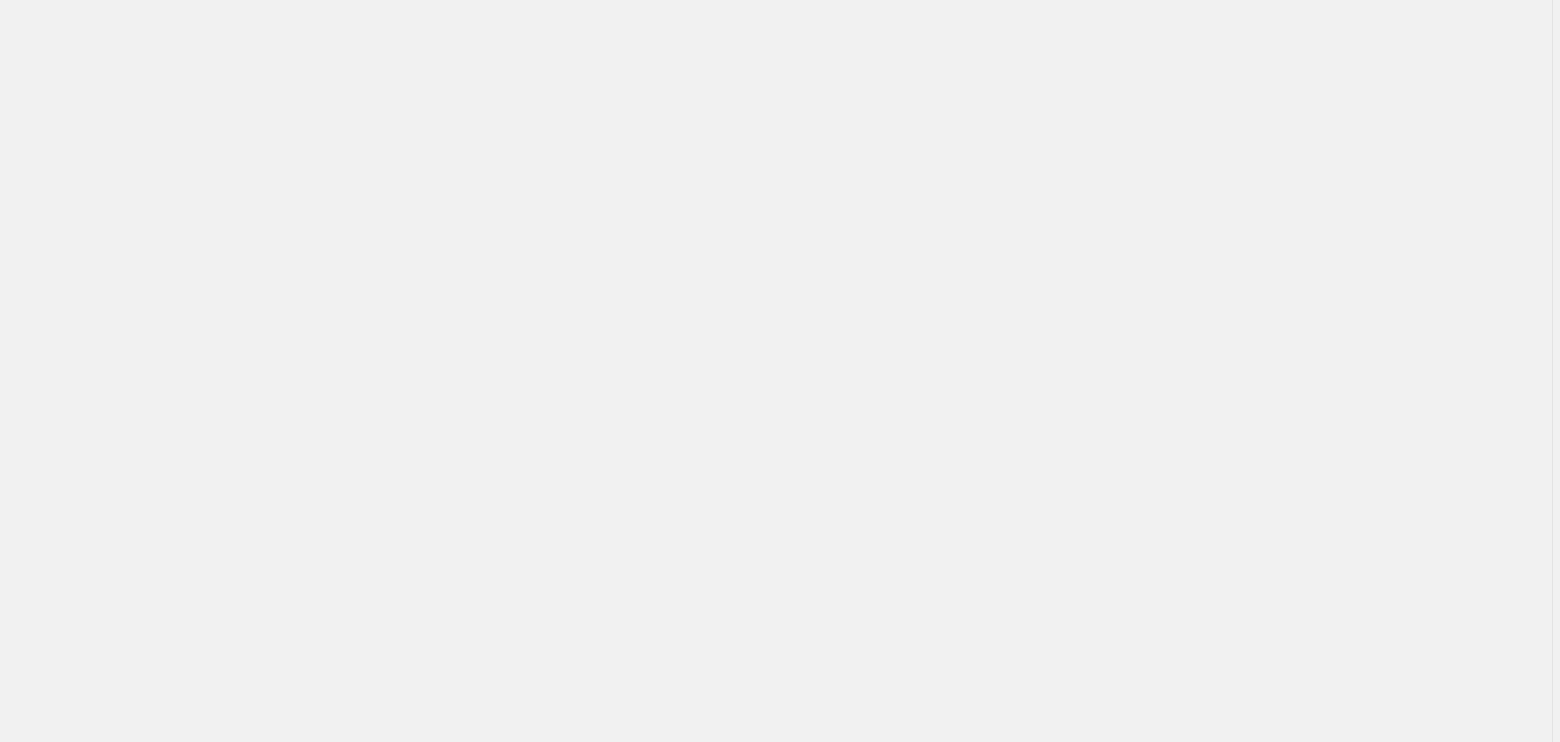 scroll, scrollTop: 0, scrollLeft: 0, axis: both 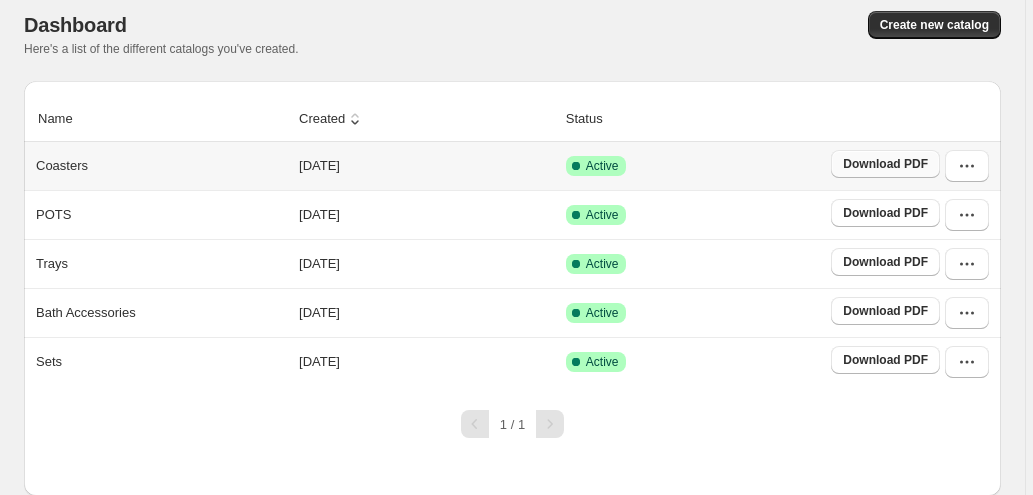 click on "Download PDF" at bounding box center [885, 164] 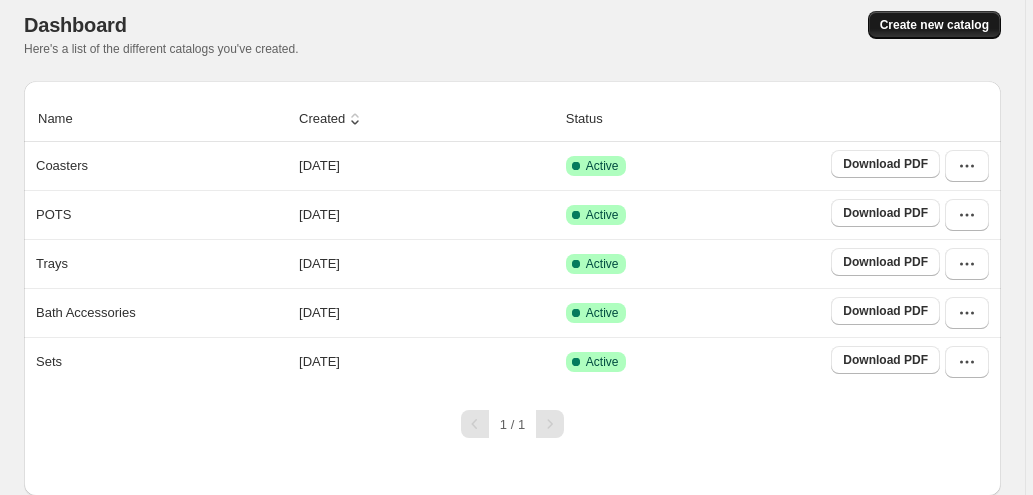 click on "Create new catalog" at bounding box center (934, 25) 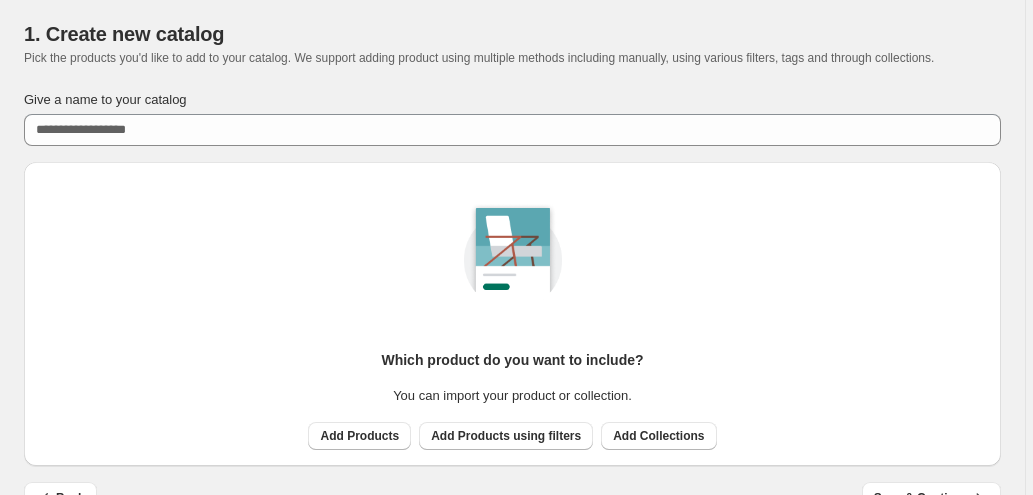 scroll, scrollTop: 0, scrollLeft: 0, axis: both 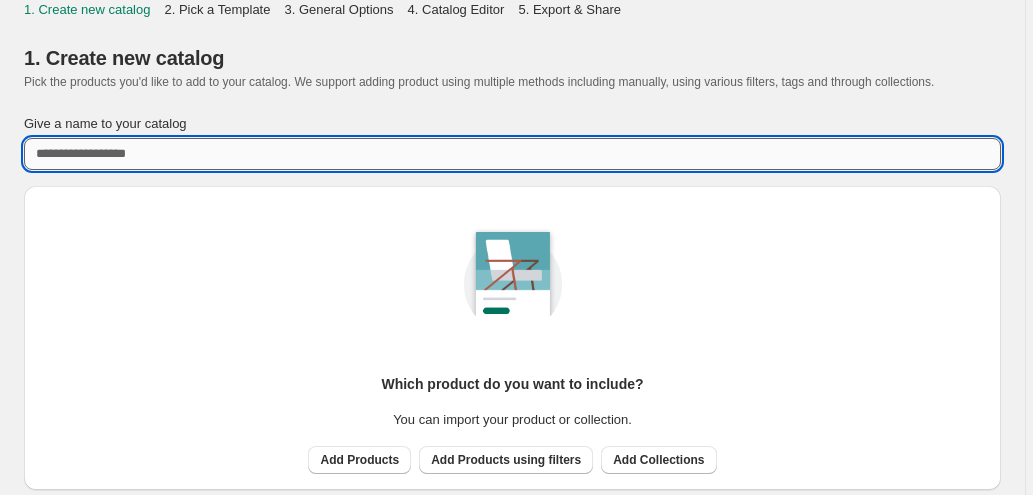 click on "Give a name to your catalog" at bounding box center [512, 154] 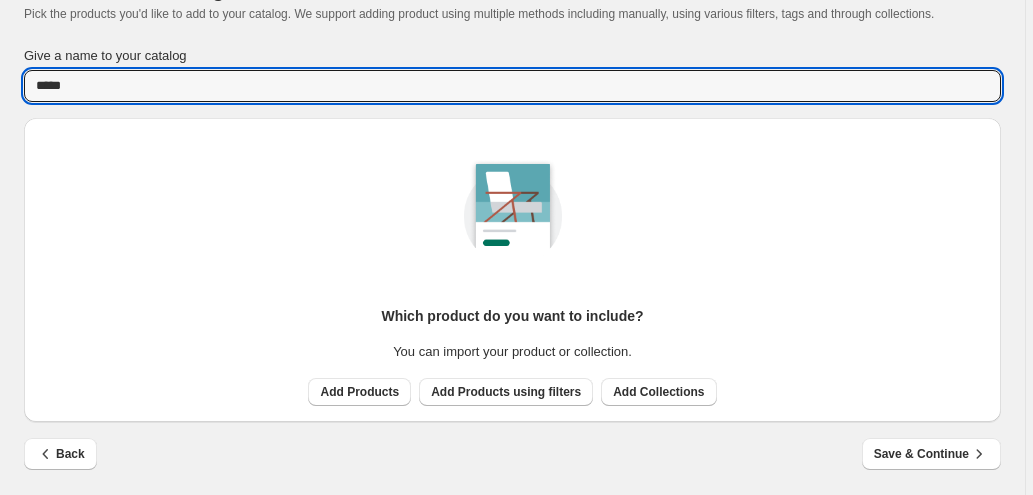 scroll, scrollTop: 68, scrollLeft: 0, axis: vertical 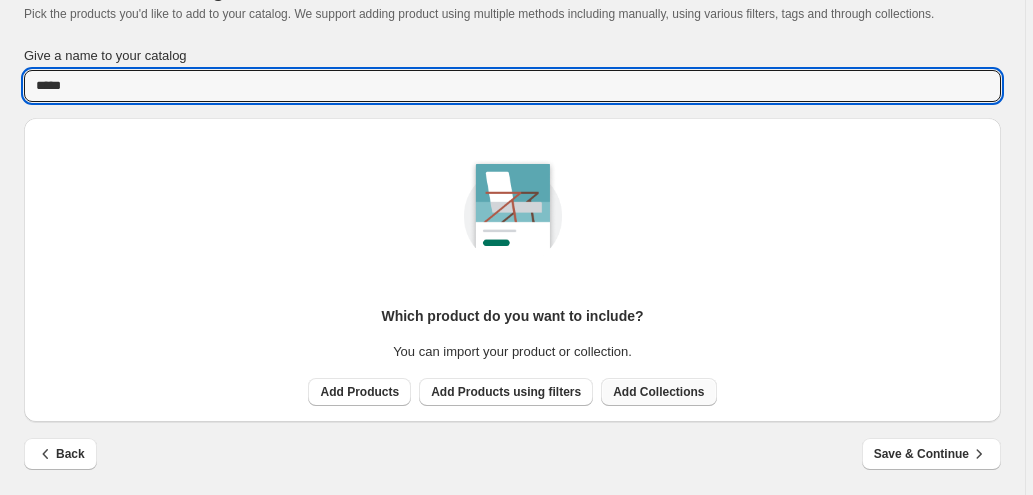type on "*****" 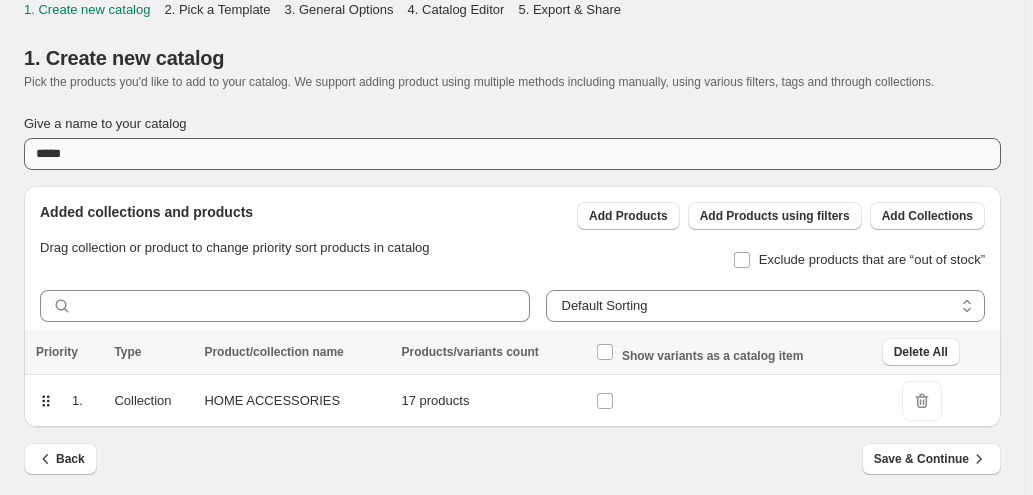 scroll, scrollTop: 6, scrollLeft: 0, axis: vertical 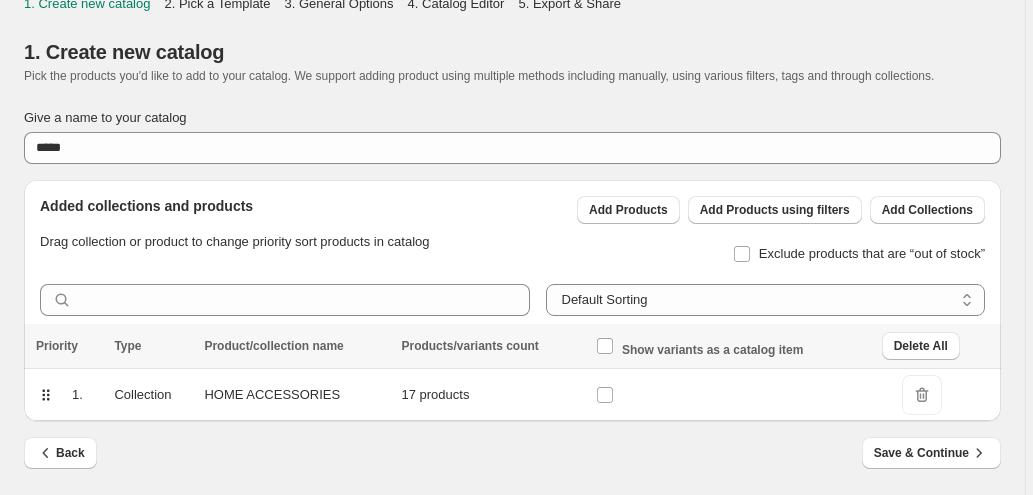 click on "Save & Continue" at bounding box center (931, 453) 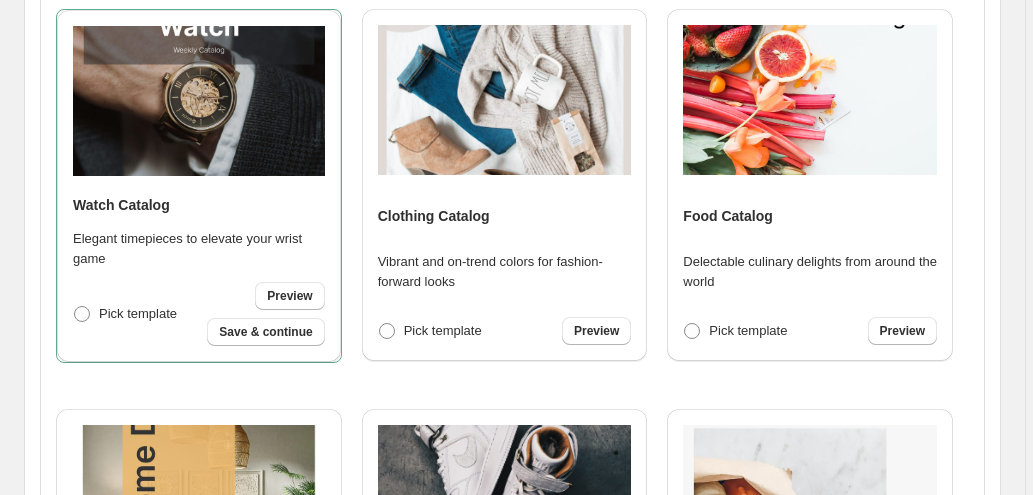 scroll, scrollTop: 466, scrollLeft: 0, axis: vertical 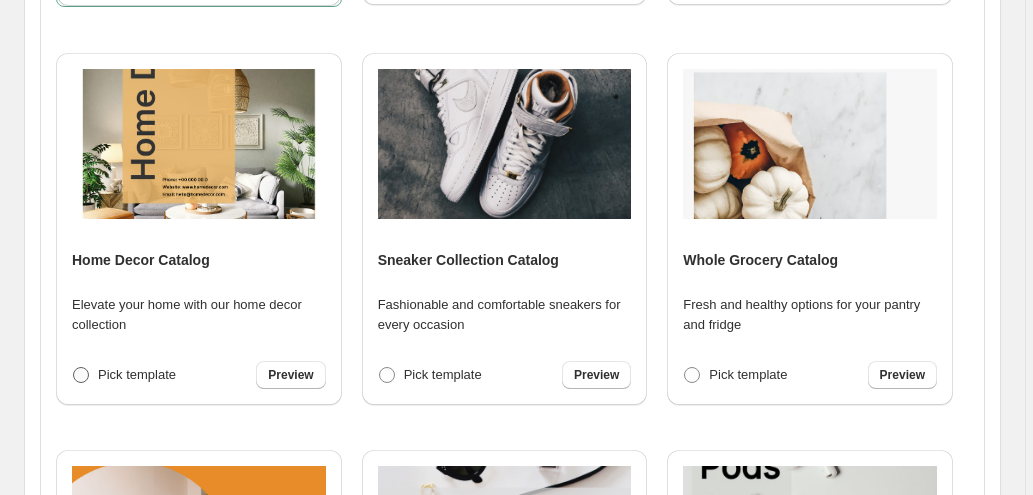 click on "Pick template" at bounding box center [137, 374] 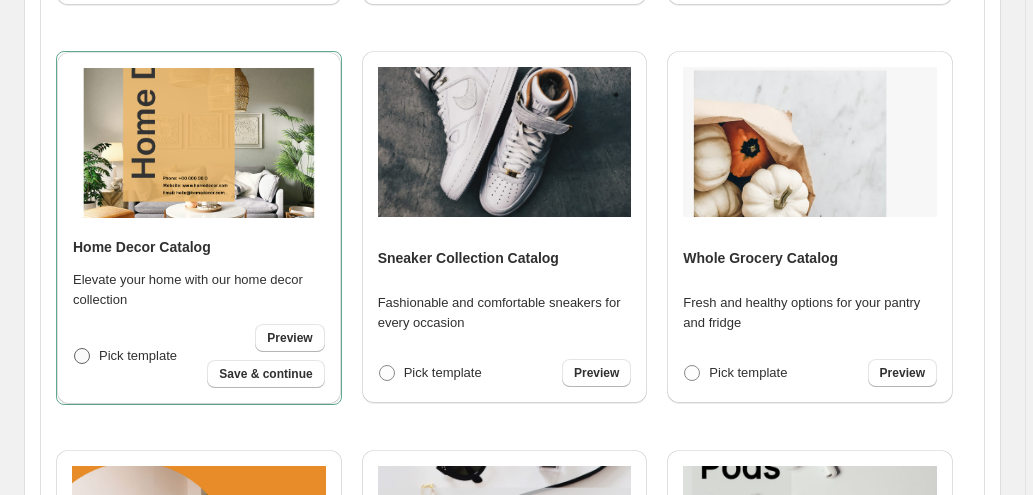 scroll, scrollTop: 332, scrollLeft: 0, axis: vertical 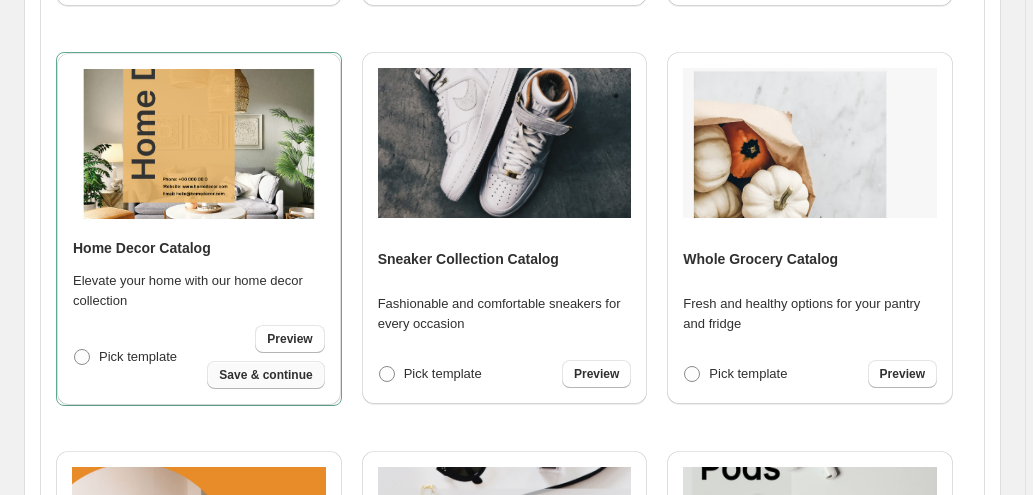 click on "Save & continue" at bounding box center [265, 375] 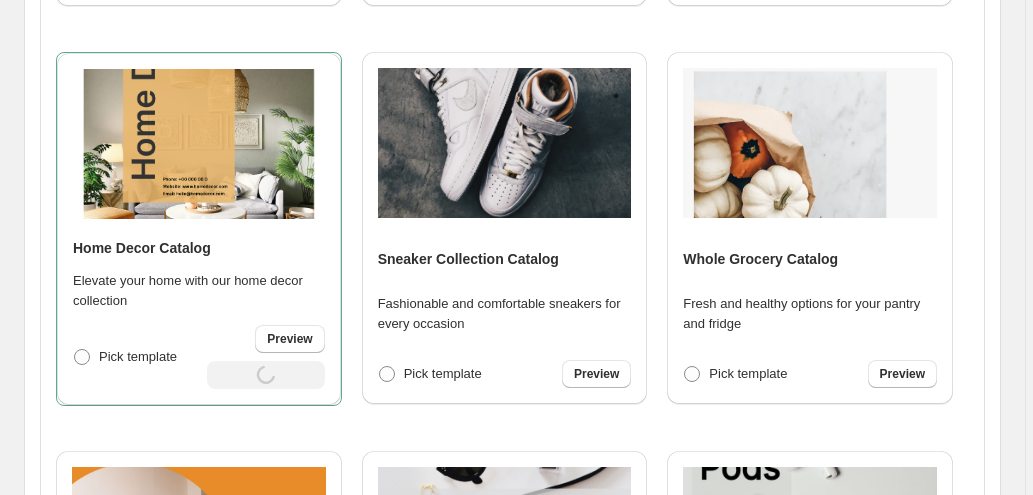 select on "**********" 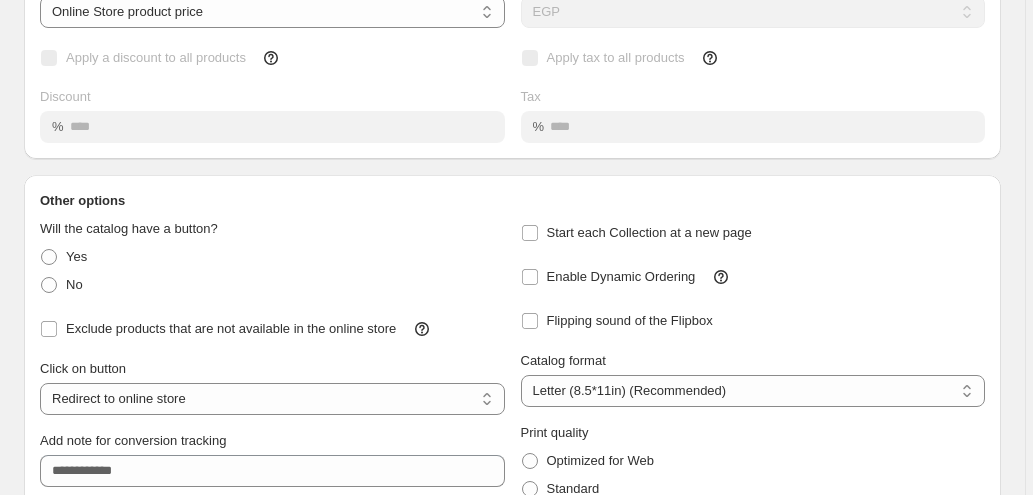 scroll, scrollTop: 200, scrollLeft: 0, axis: vertical 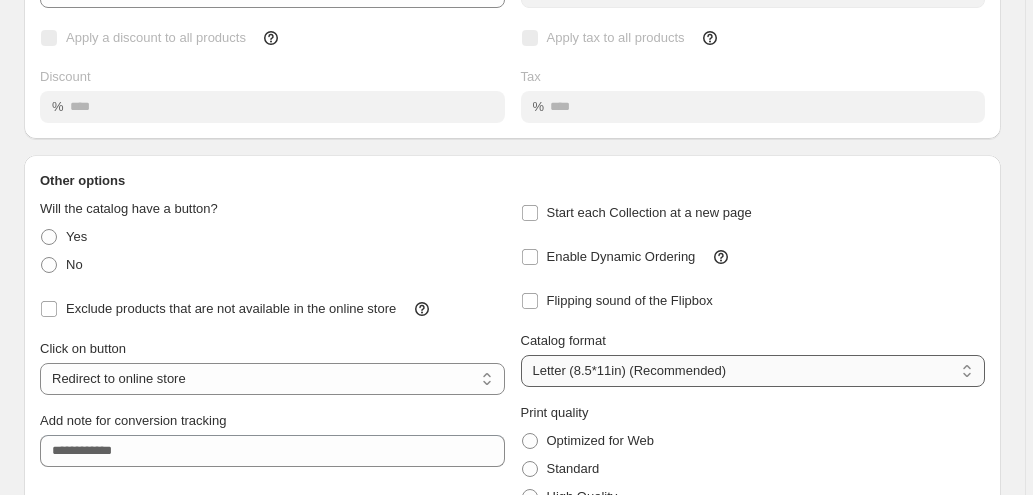 click on "**********" at bounding box center (753, 371) 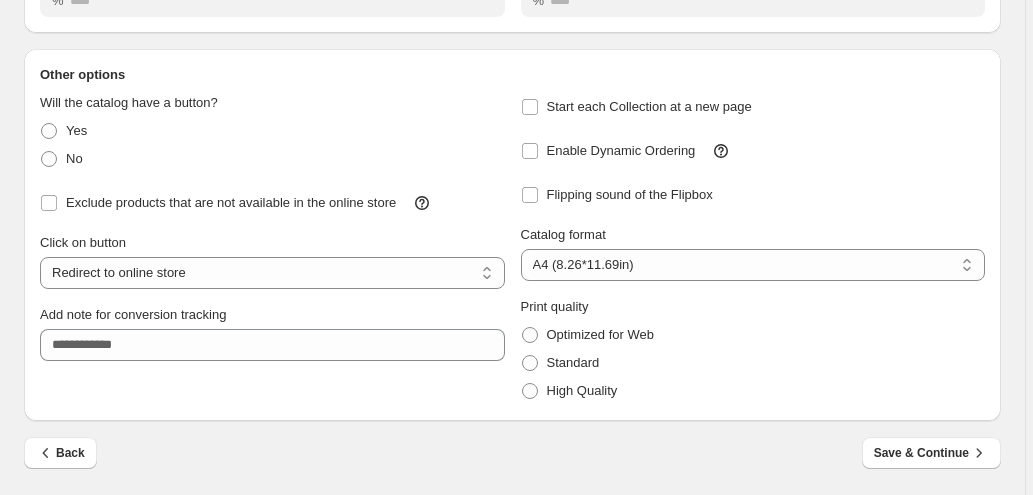 scroll, scrollTop: 306, scrollLeft: 0, axis: vertical 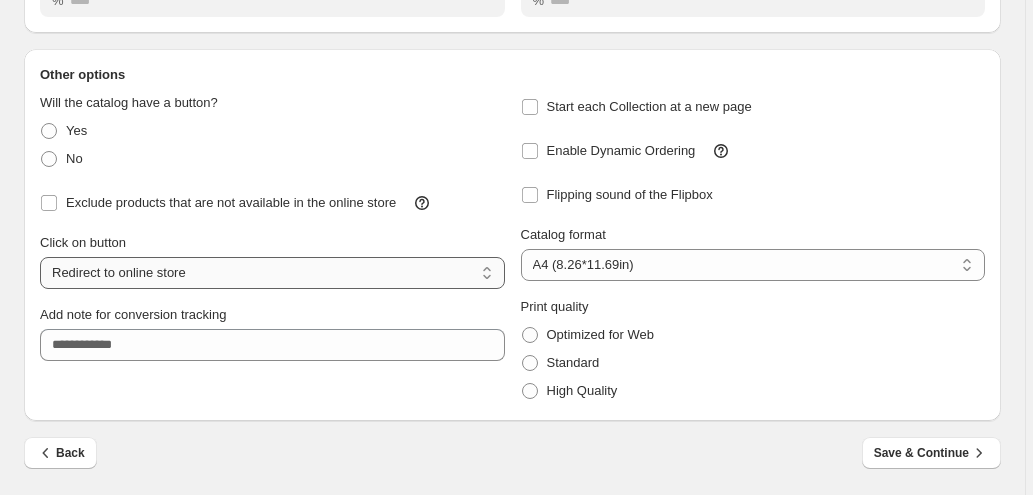 click on "**********" at bounding box center (272, 273) 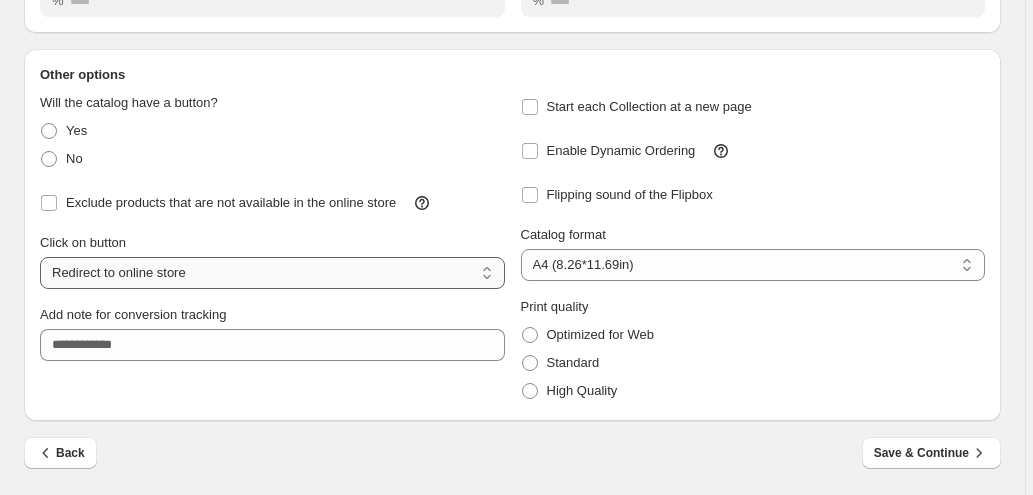 click on "**********" at bounding box center [272, 273] 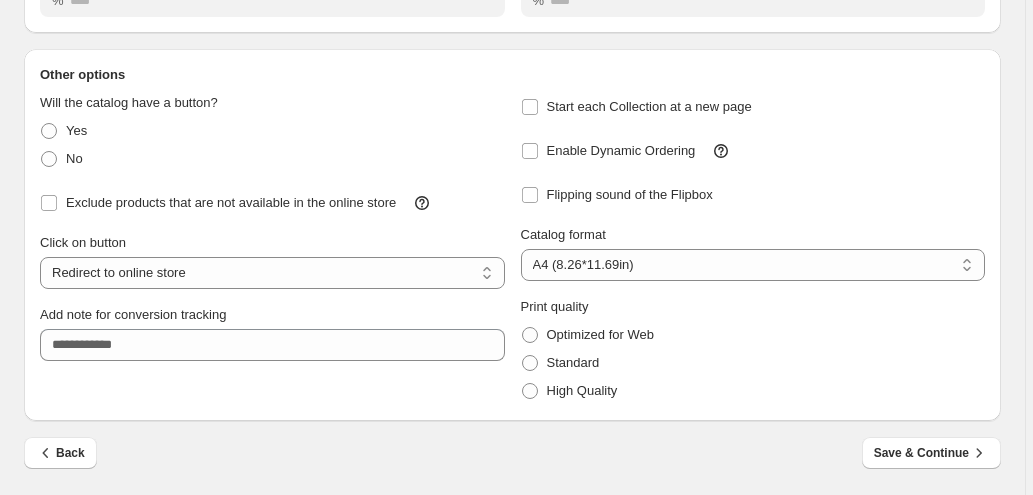 click on "**********" at bounding box center [512, 253] 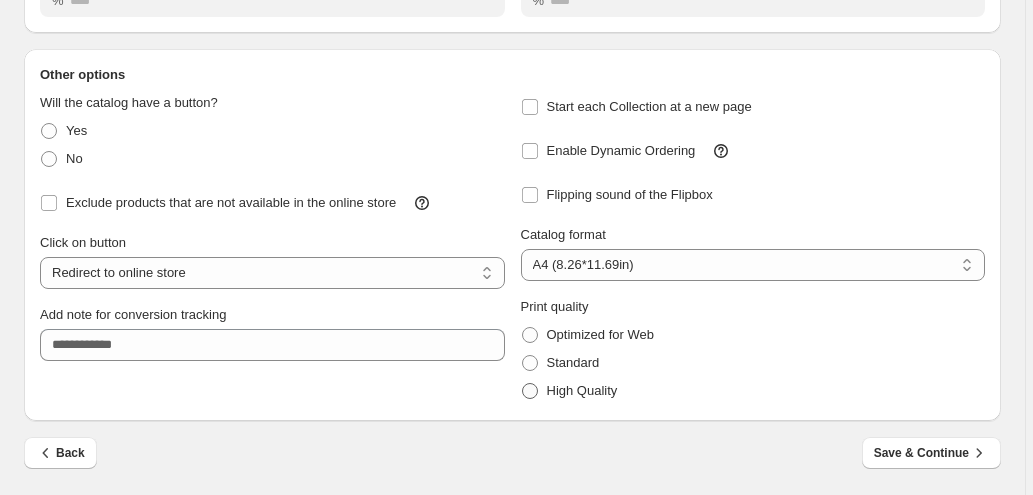 click at bounding box center [530, 391] 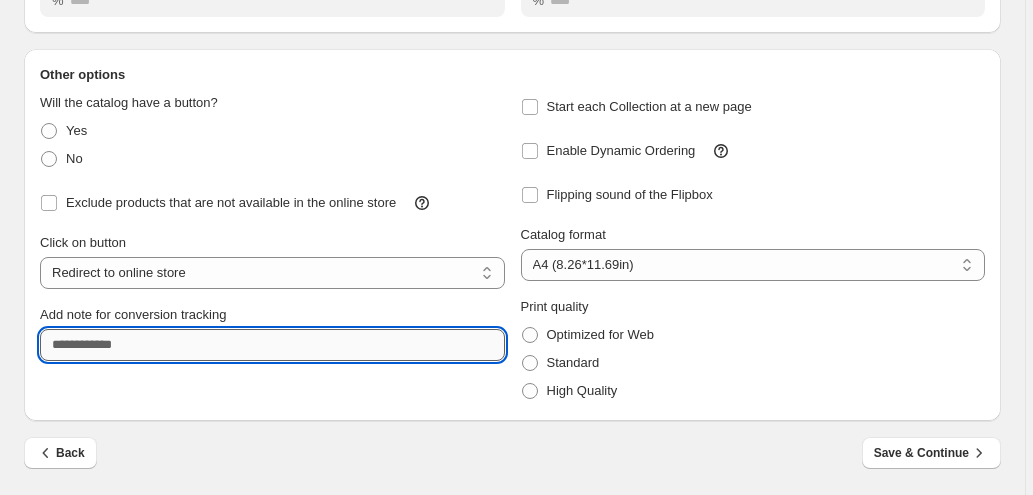 click on "Add note for conversion tracking" at bounding box center [272, 345] 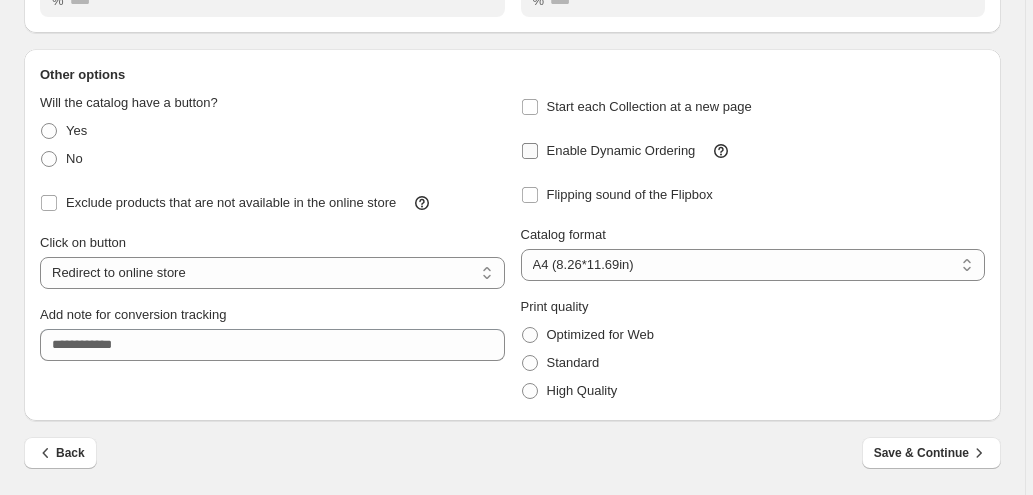 scroll, scrollTop: 306, scrollLeft: 0, axis: vertical 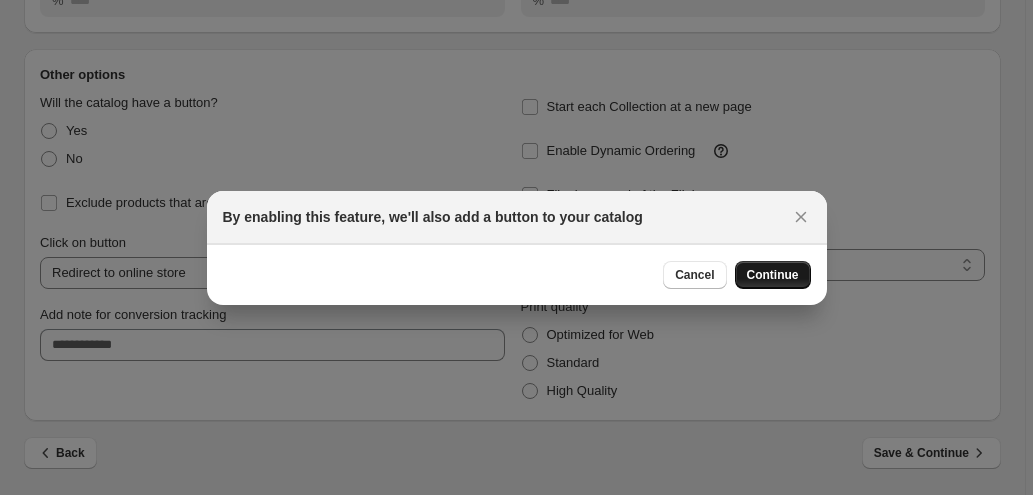 click on "Continue" at bounding box center (773, 275) 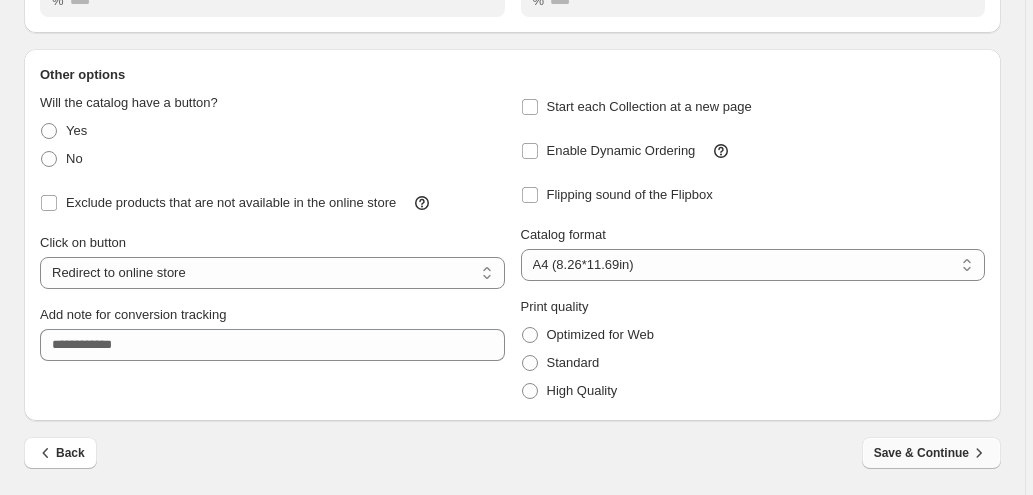 click on "Save & Continue" at bounding box center [931, 453] 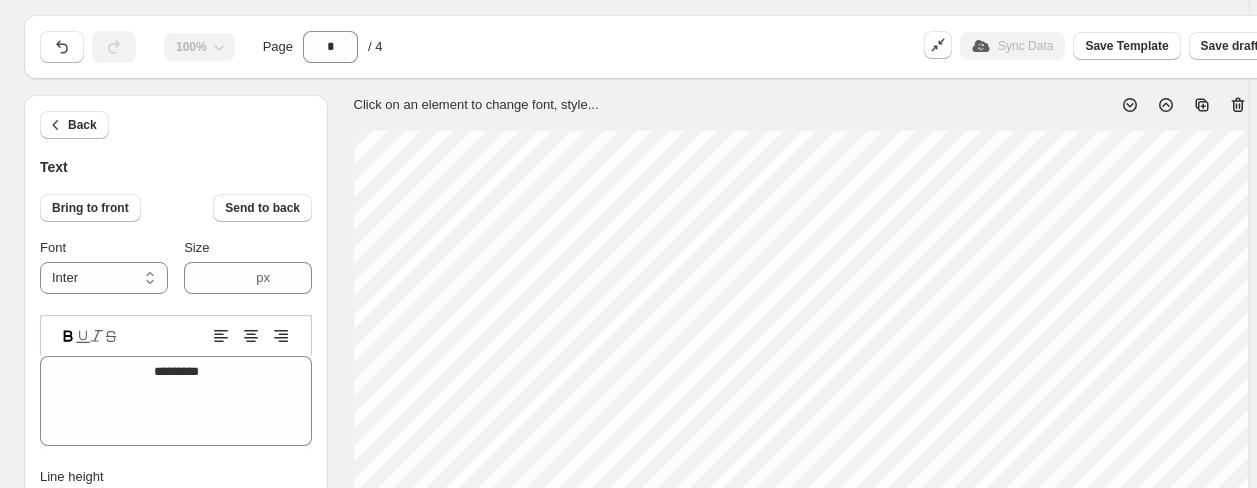 scroll, scrollTop: 0, scrollLeft: 0, axis: both 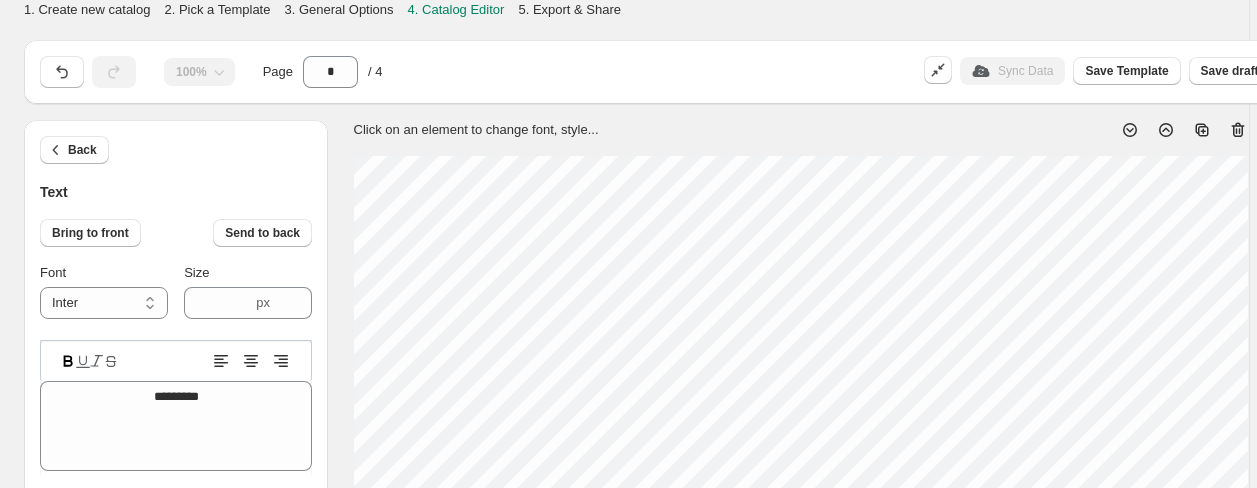 click 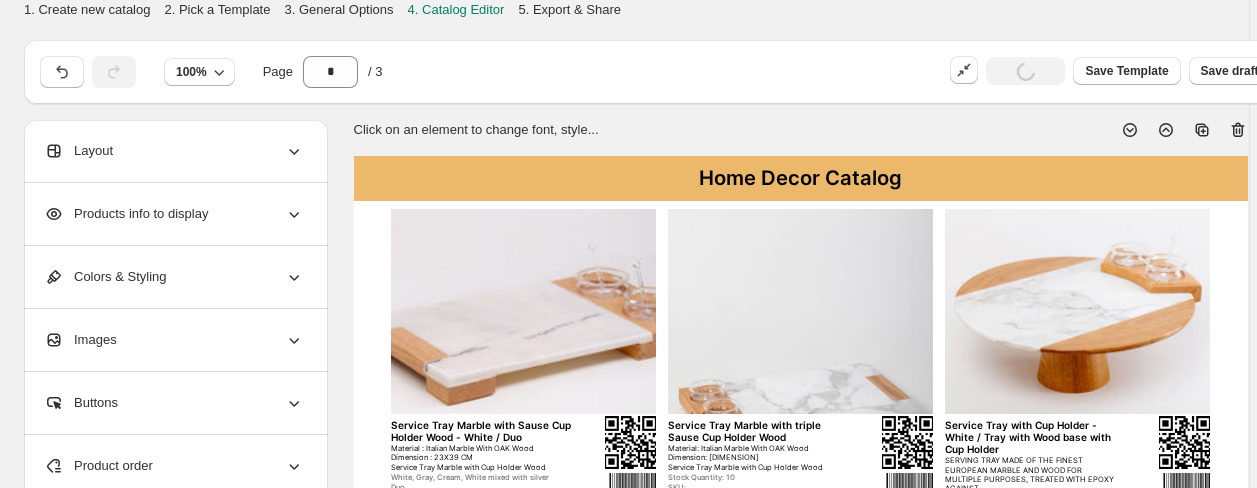 scroll, scrollTop: 200, scrollLeft: 0, axis: vertical 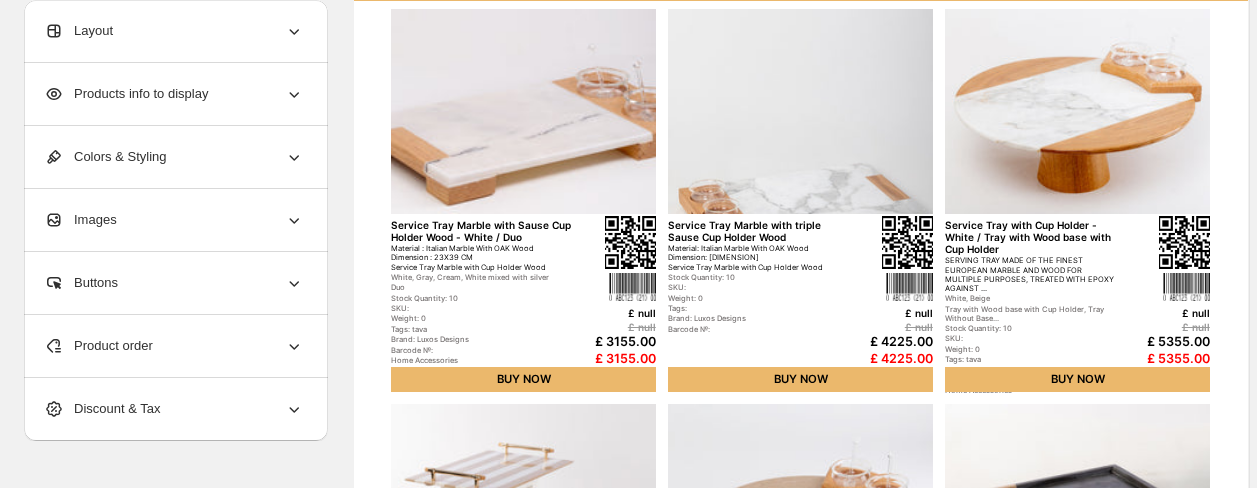 click on "Layout" at bounding box center [174, 31] 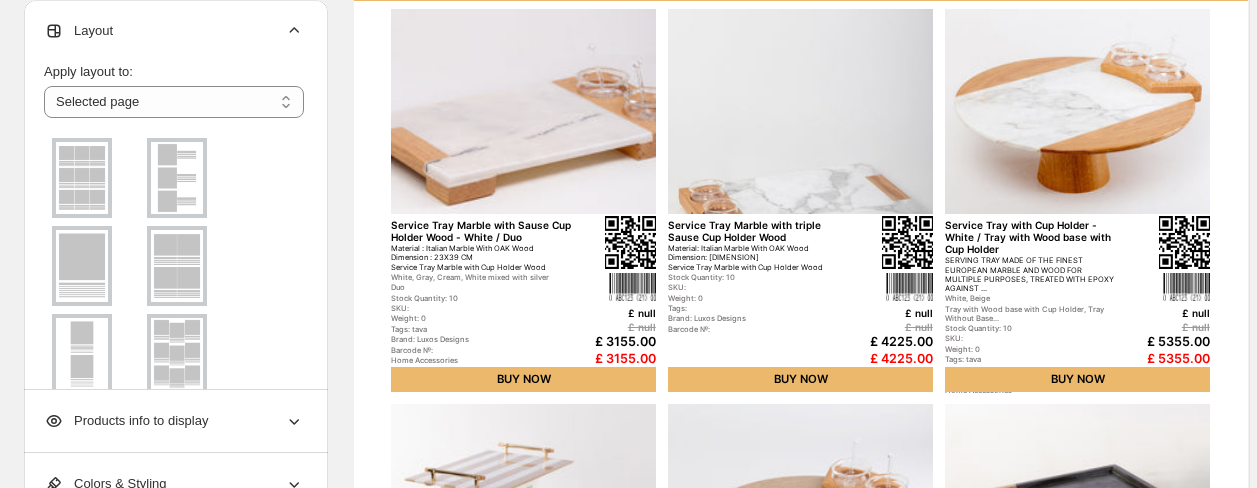 click on "Layout" at bounding box center (174, 31) 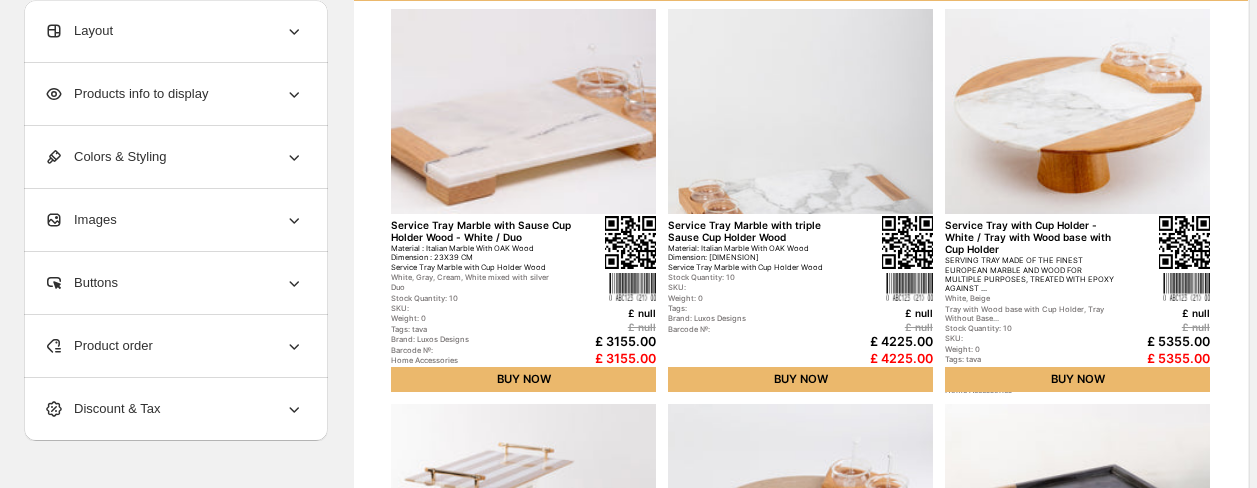 click on "Products info to display" at bounding box center [126, 94] 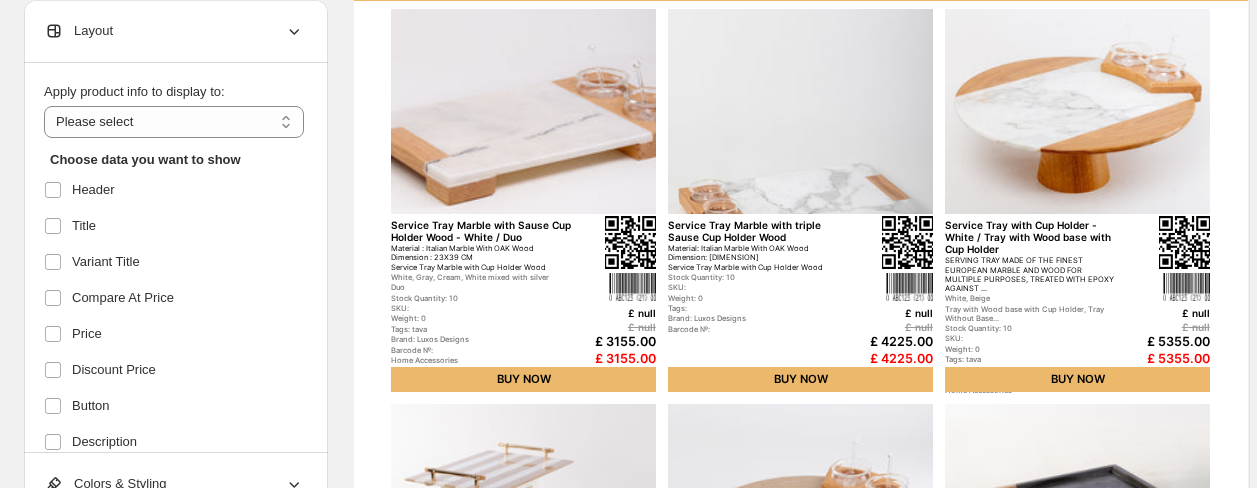 scroll, scrollTop: 66, scrollLeft: 0, axis: vertical 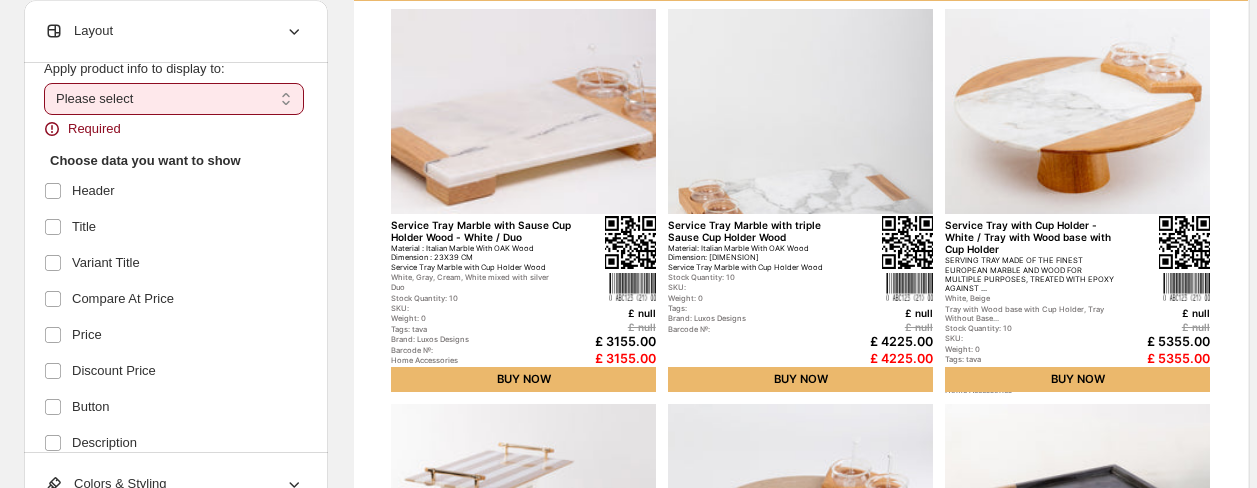 click on "**********" at bounding box center (174, 99) 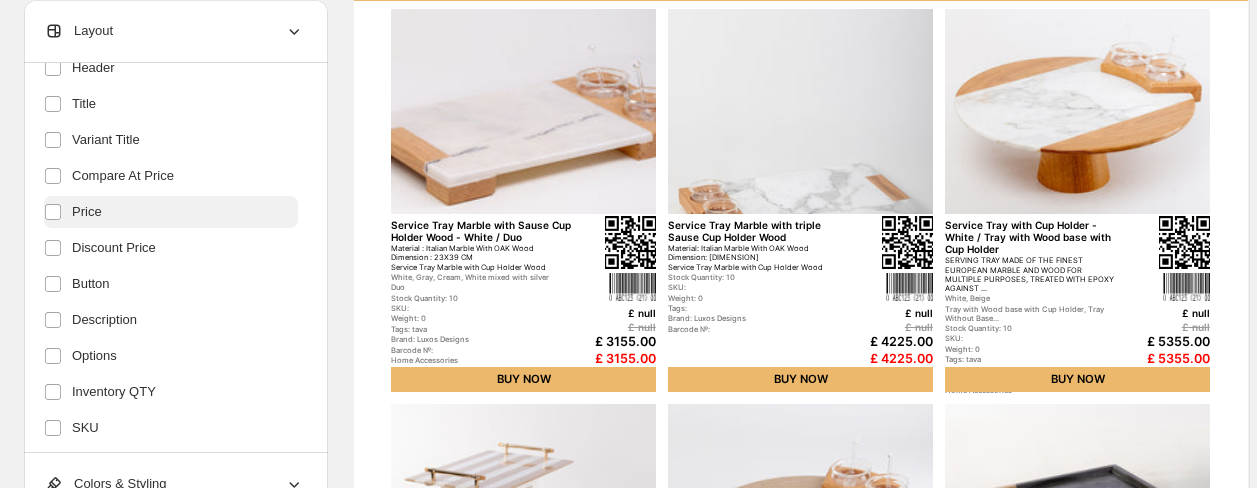 scroll, scrollTop: 200, scrollLeft: 0, axis: vertical 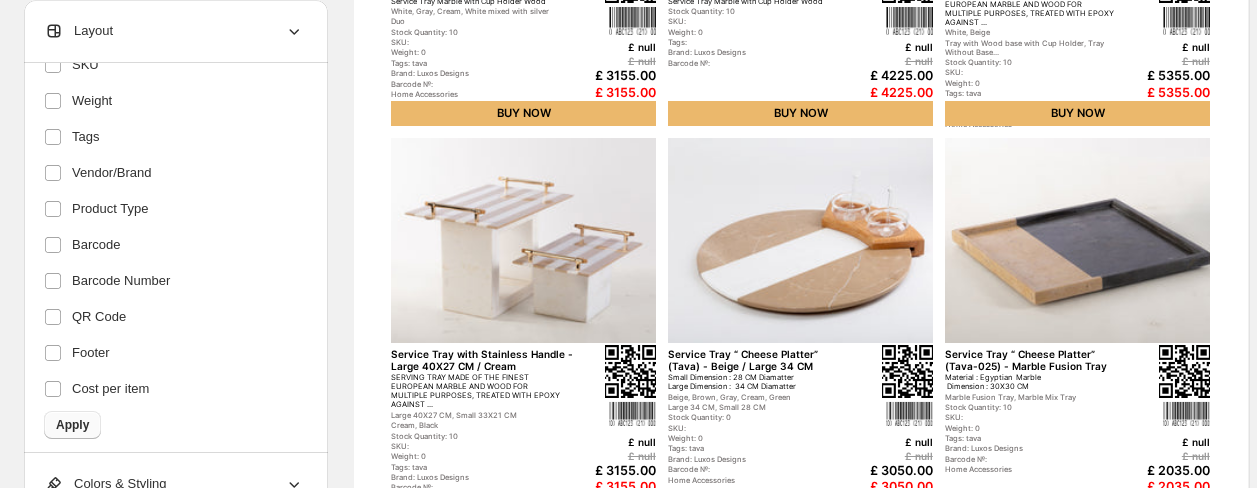 click on "Apply" at bounding box center [72, 425] 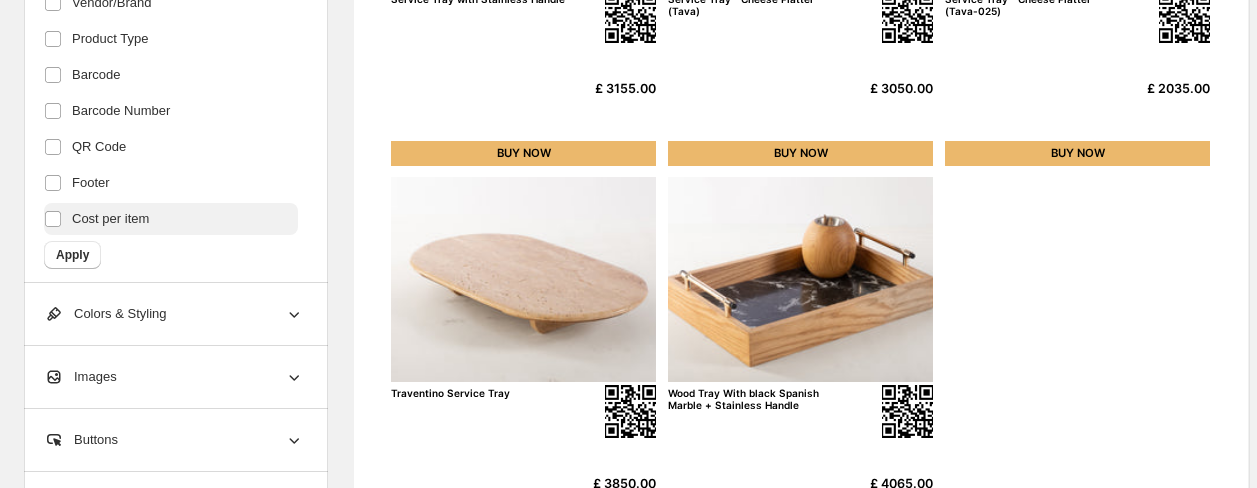 scroll, scrollTop: 879, scrollLeft: 0, axis: vertical 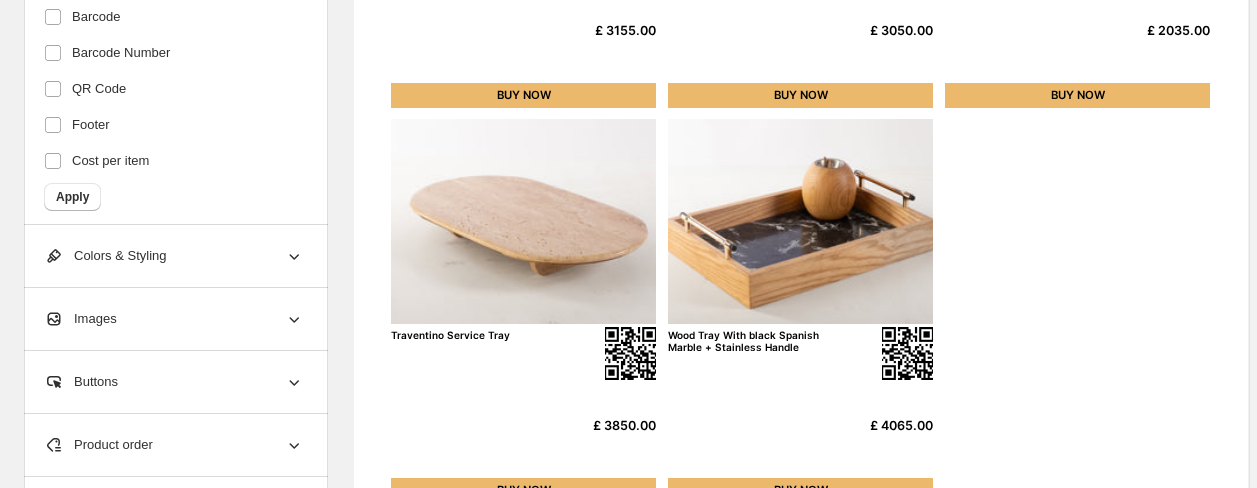 click on "Colors & Styling" at bounding box center (105, 256) 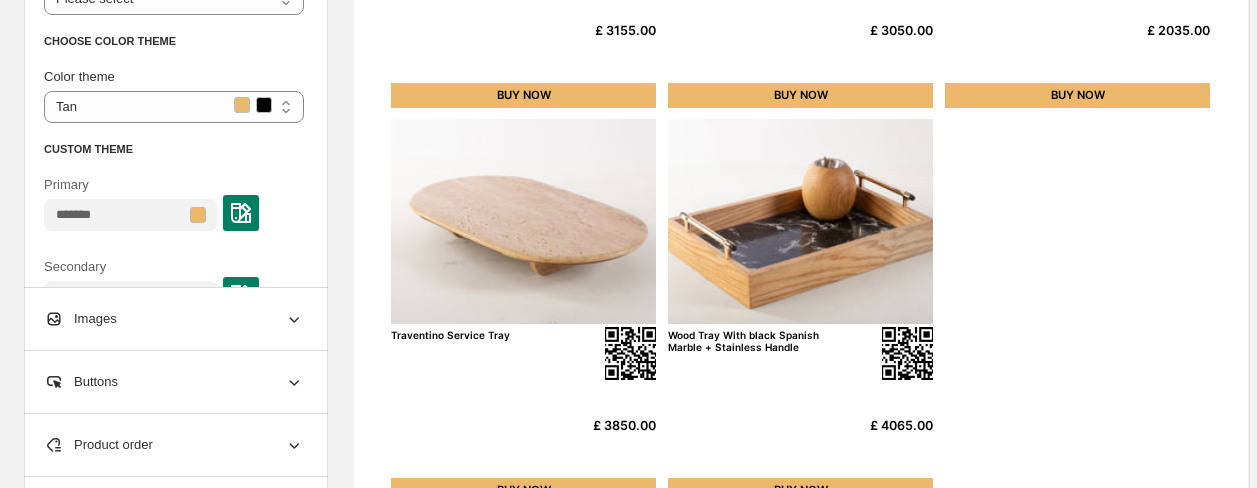 scroll, scrollTop: 94, scrollLeft: 0, axis: vertical 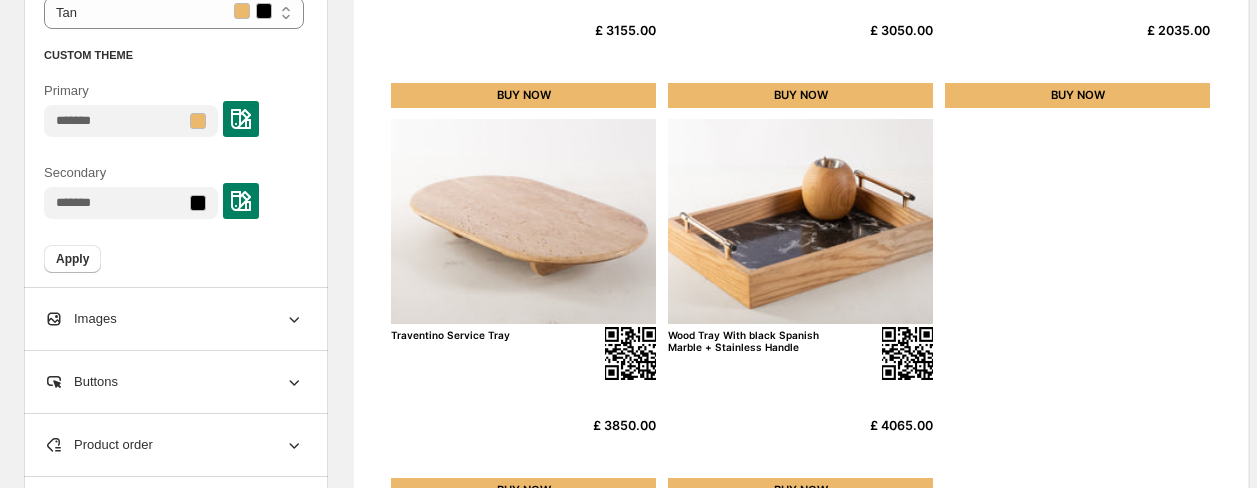 click on "Images" at bounding box center [174, 319] 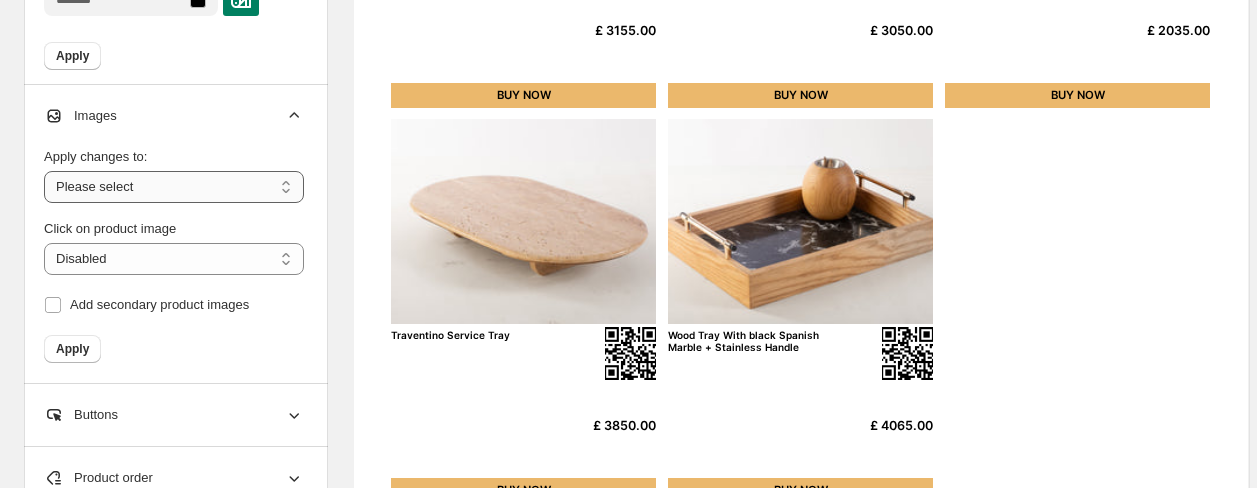 click on "**********" at bounding box center (174, 187) 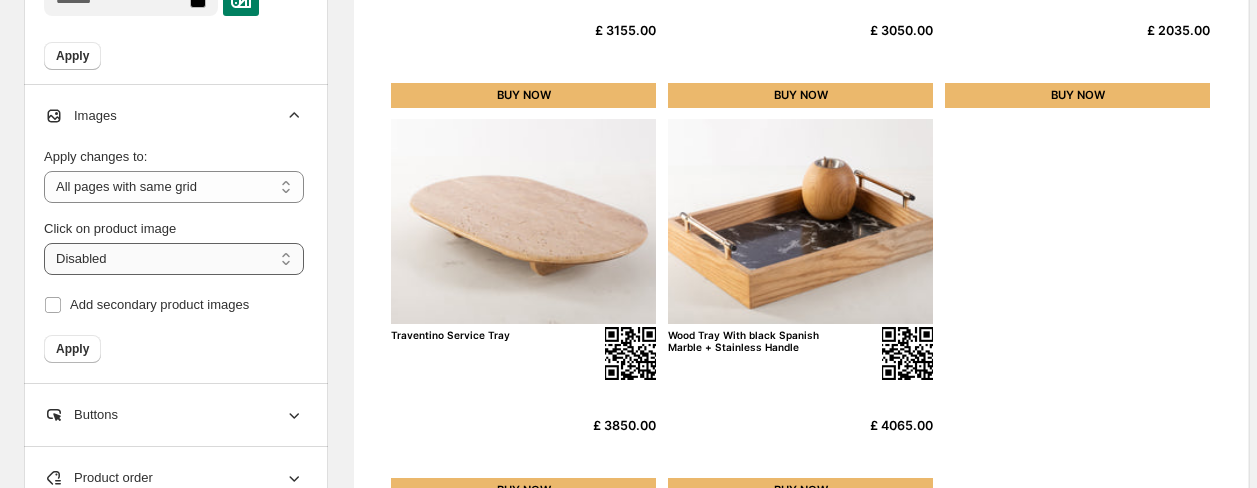 click on "**********" at bounding box center (174, 259) 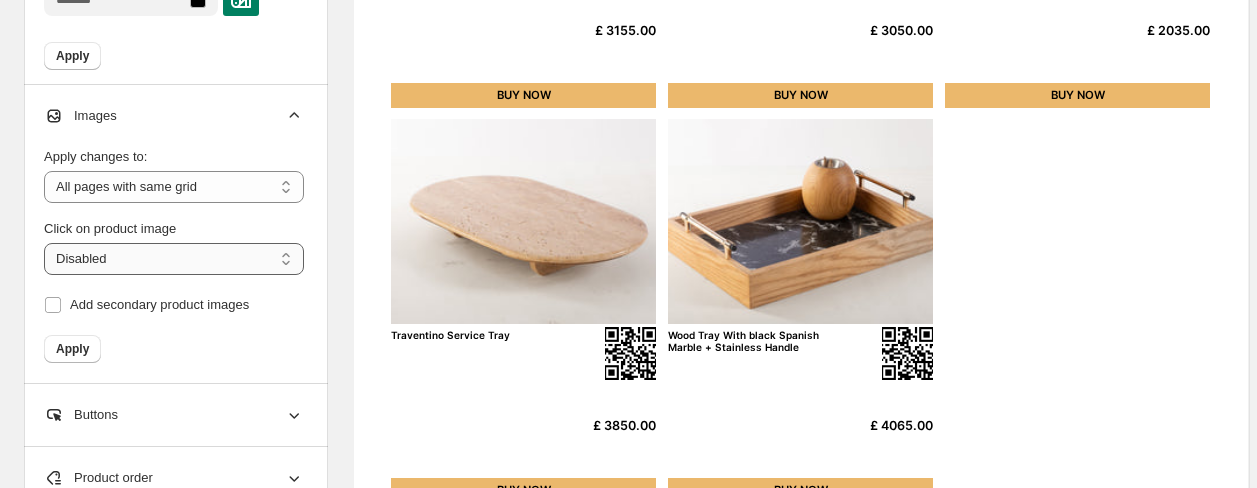 click on "**********" at bounding box center (174, 259) 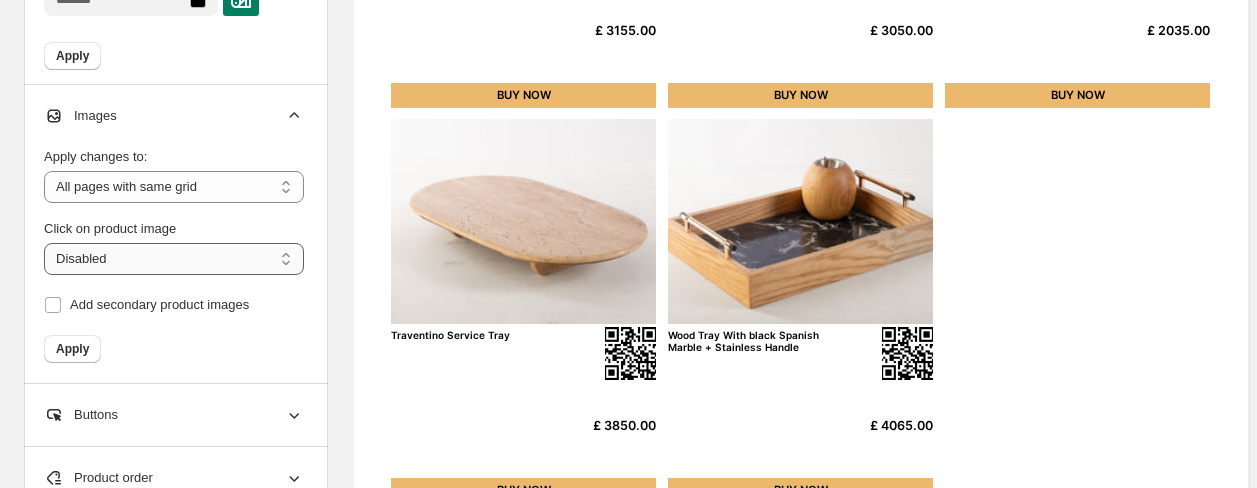 click on "**********" at bounding box center (174, 259) 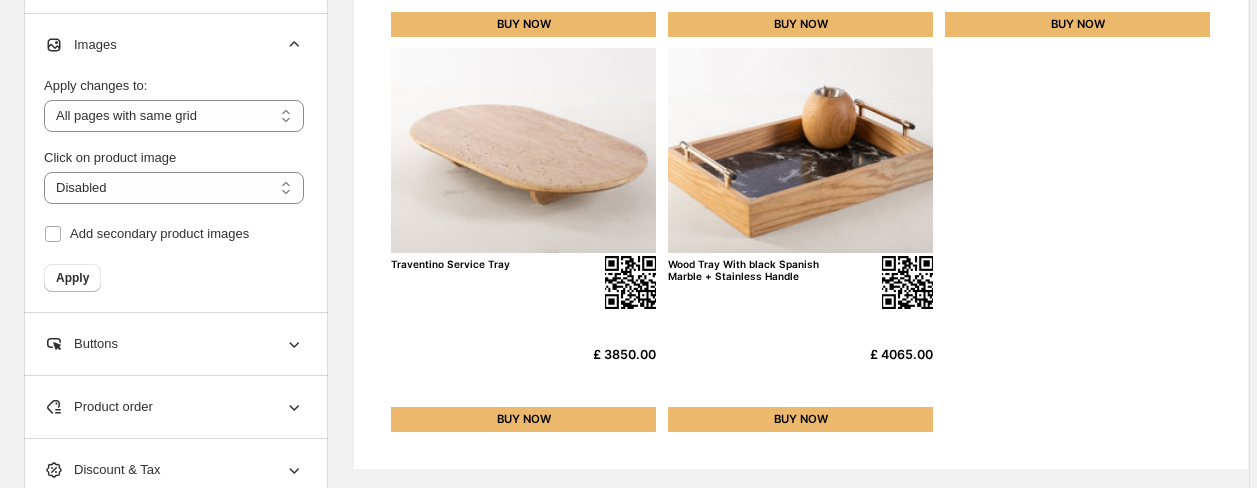scroll, scrollTop: 1012, scrollLeft: 0, axis: vertical 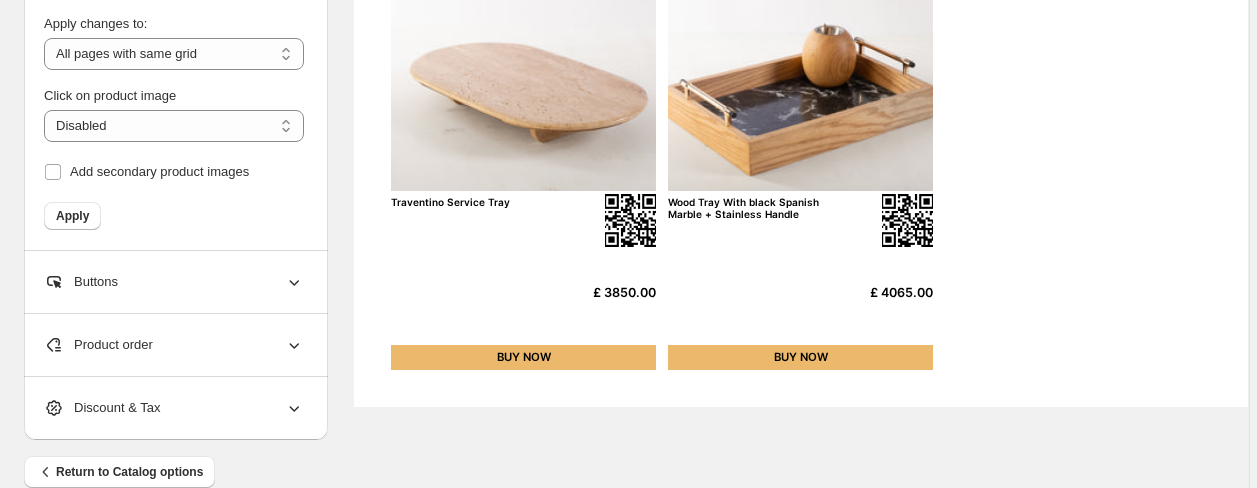 click on "Buttons" at bounding box center (174, 282) 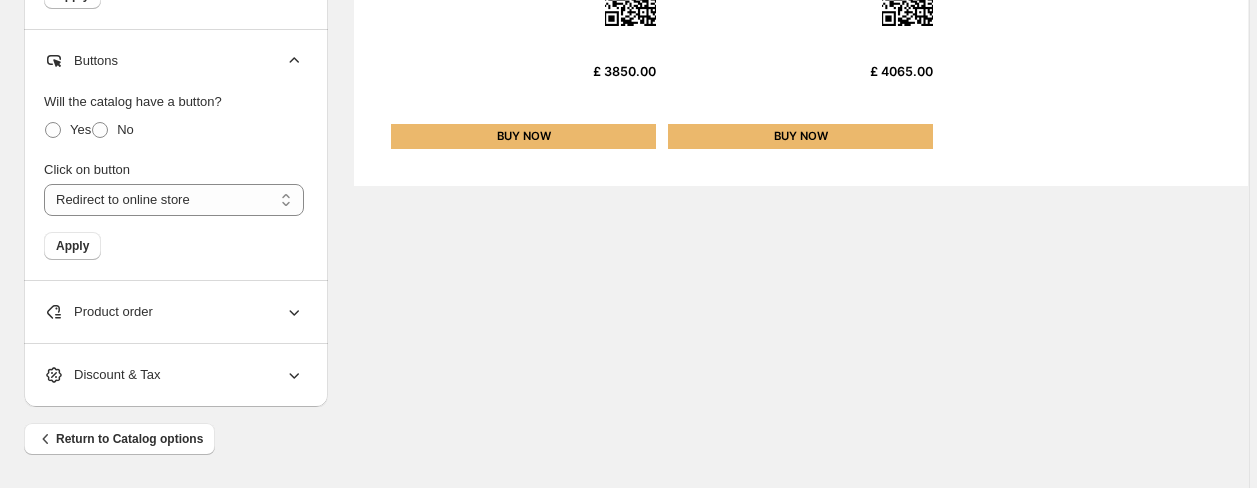 scroll, scrollTop: 1242, scrollLeft: 0, axis: vertical 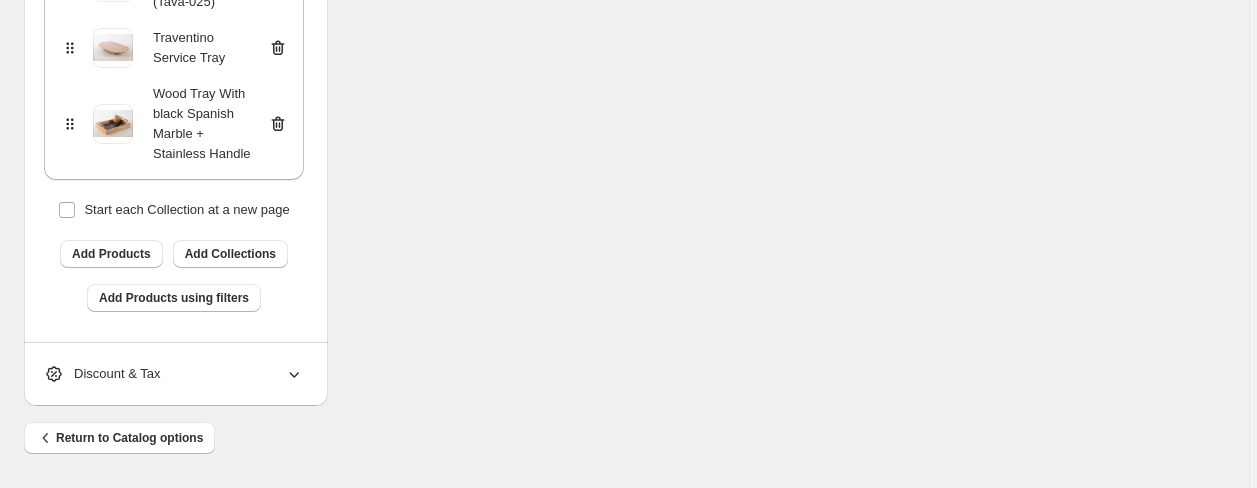 click on "Discount & Tax" at bounding box center [174, 374] 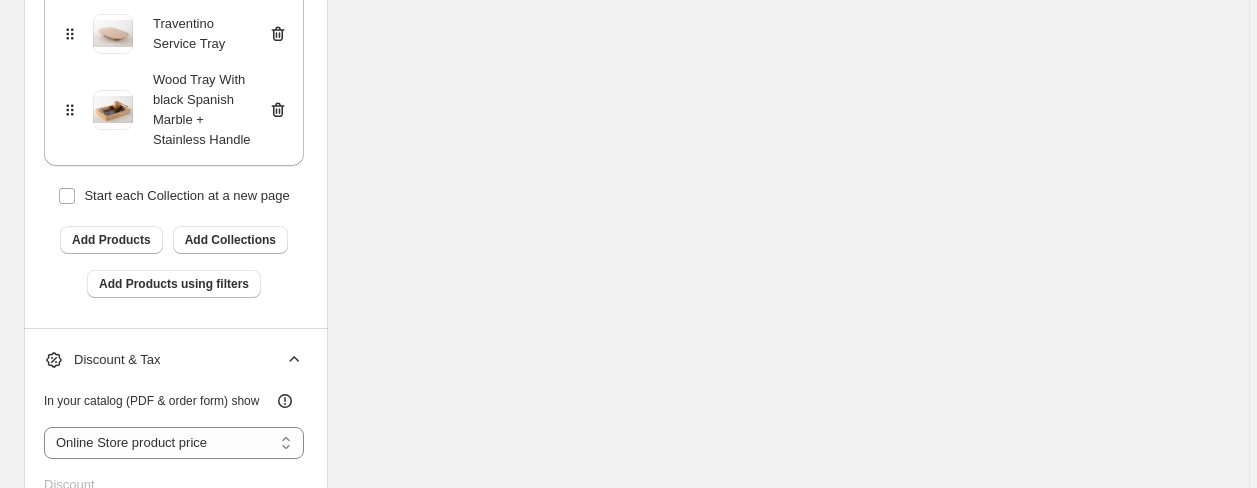 scroll, scrollTop: 1775, scrollLeft: 0, axis: vertical 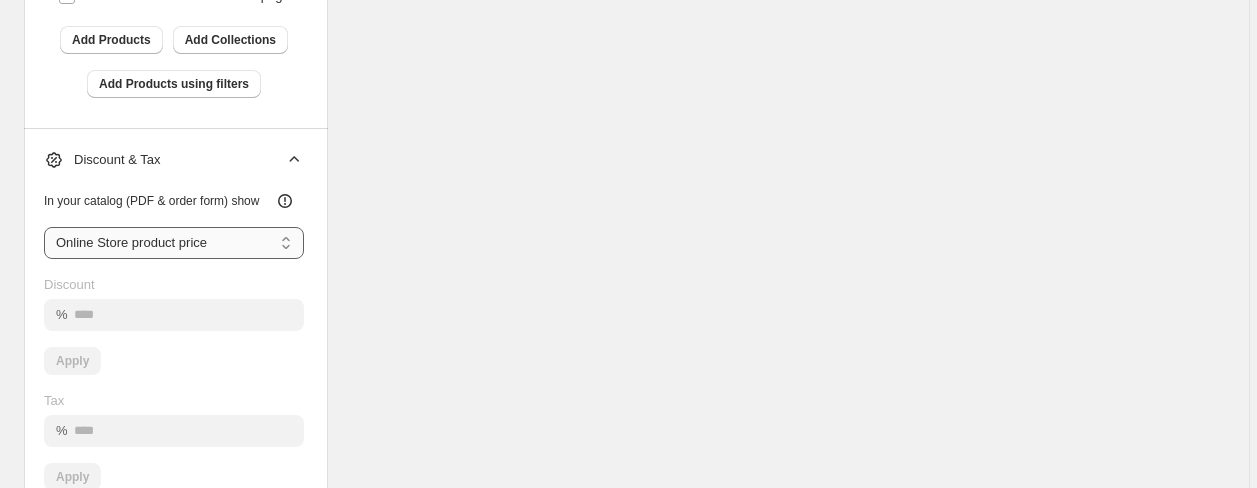 click on "**********" at bounding box center (174, 243) 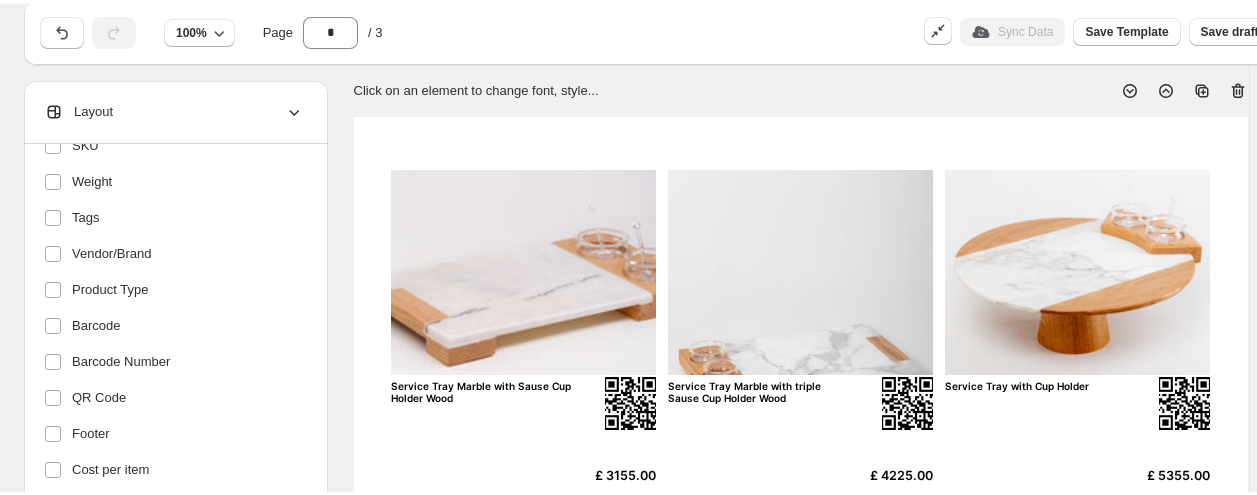scroll, scrollTop: 0, scrollLeft: 0, axis: both 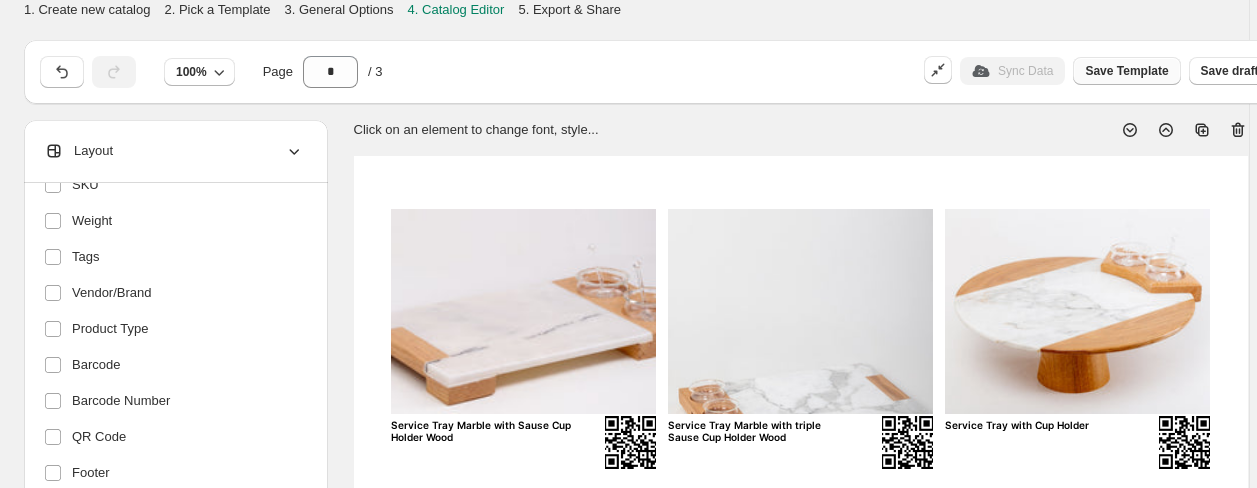 click on "Save Template" at bounding box center [1126, 71] 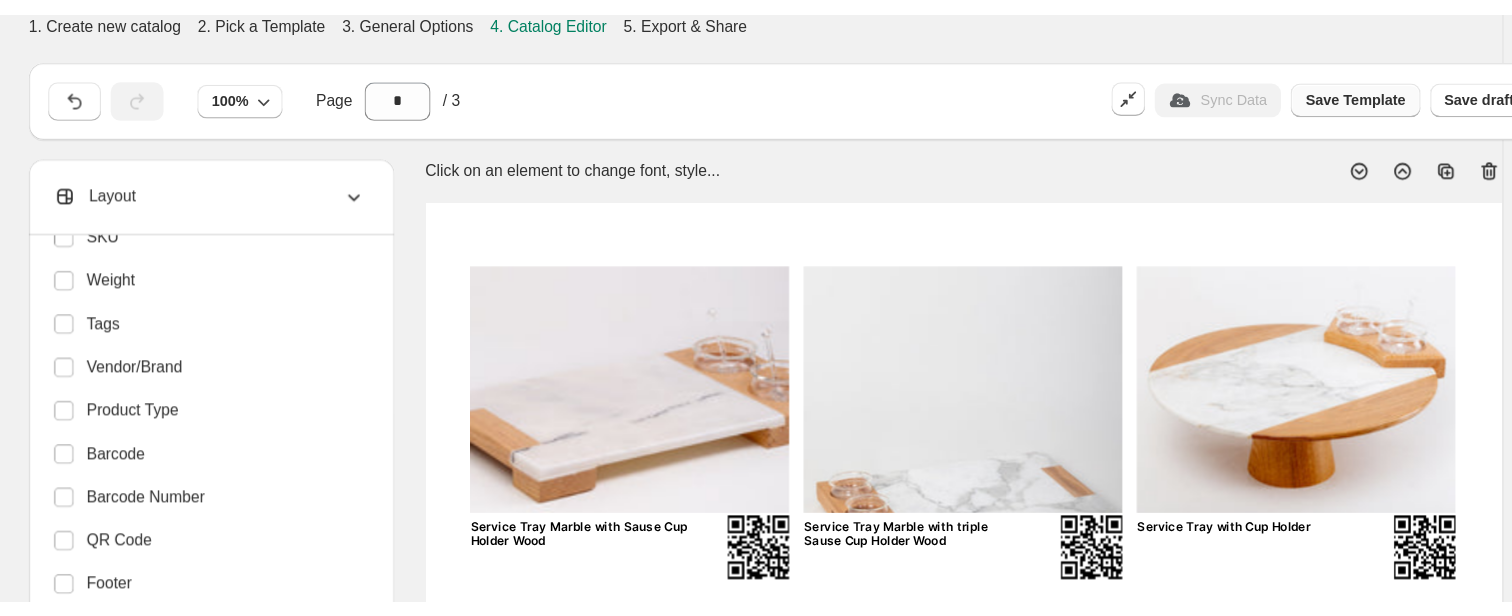 scroll, scrollTop: 0, scrollLeft: 0, axis: both 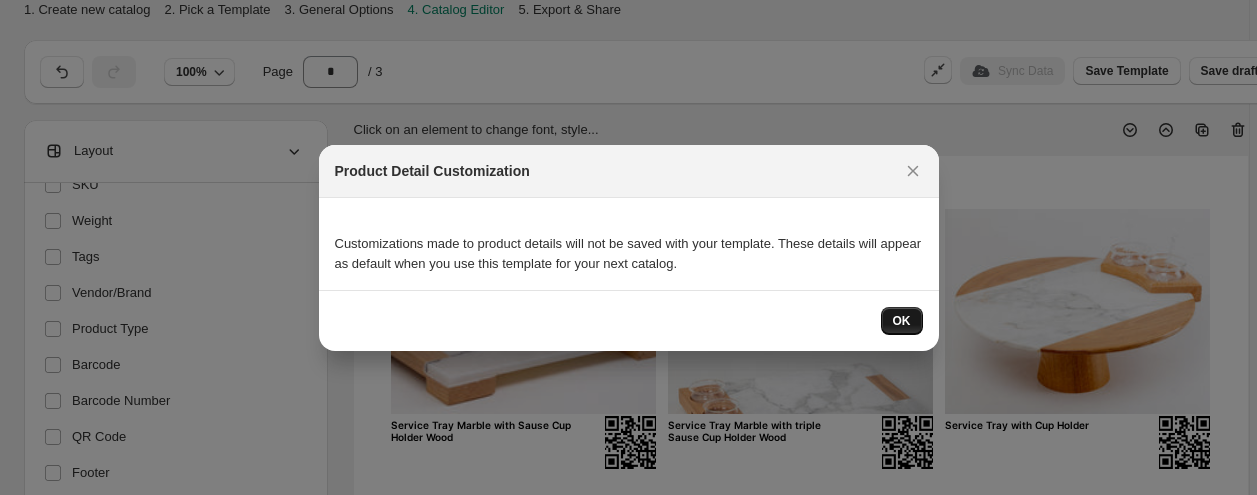 click on "OK" at bounding box center (902, 321) 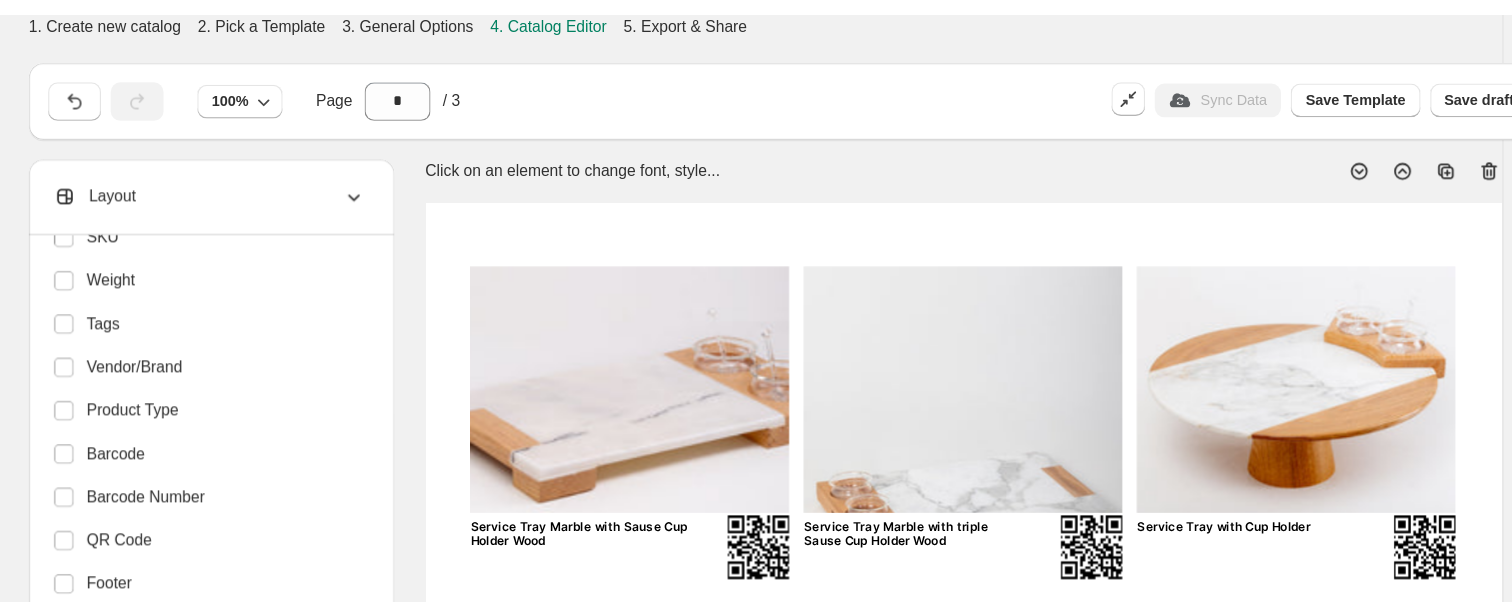 scroll, scrollTop: 432, scrollLeft: 0, axis: vertical 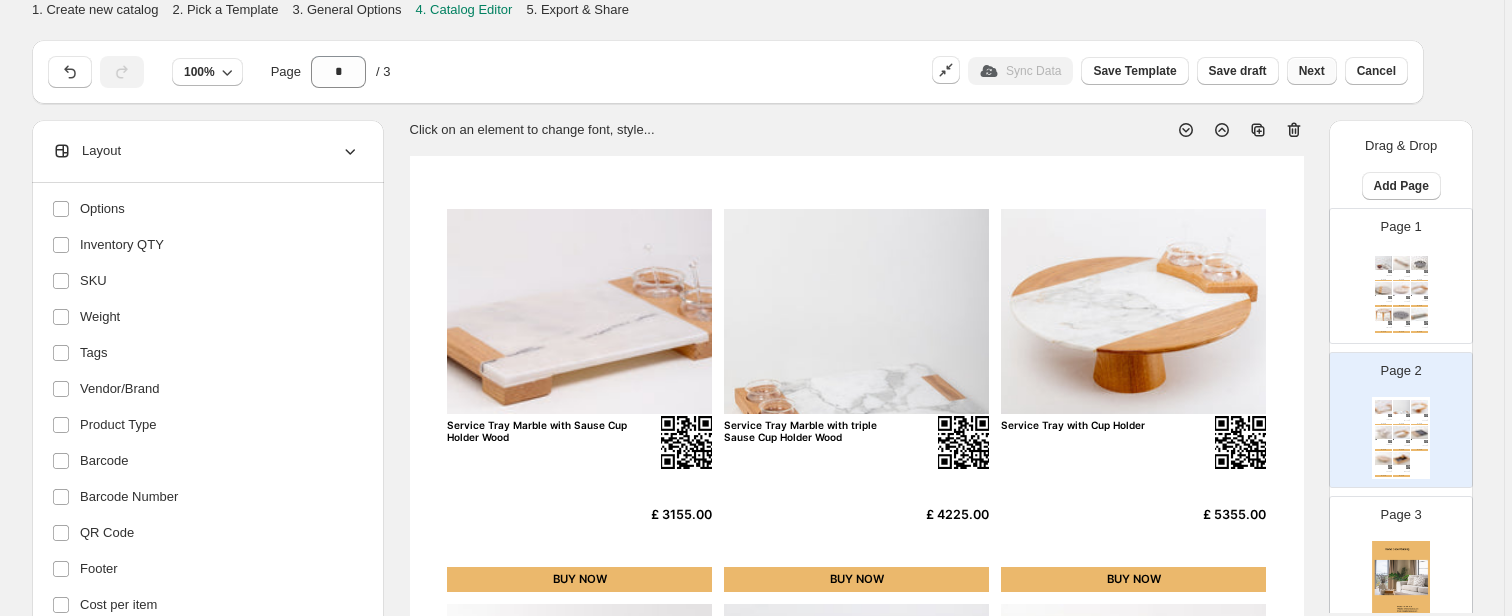 click on "Next" at bounding box center (1312, 71) 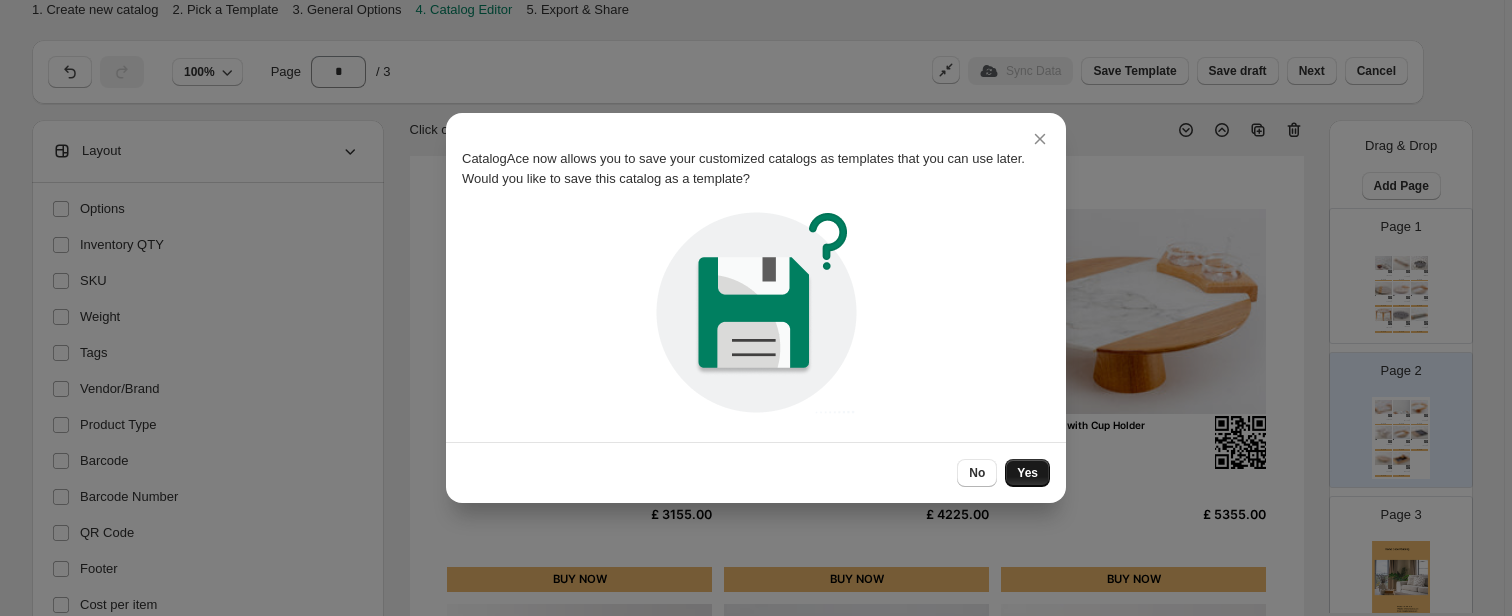 click on "Yes" at bounding box center [1027, 473] 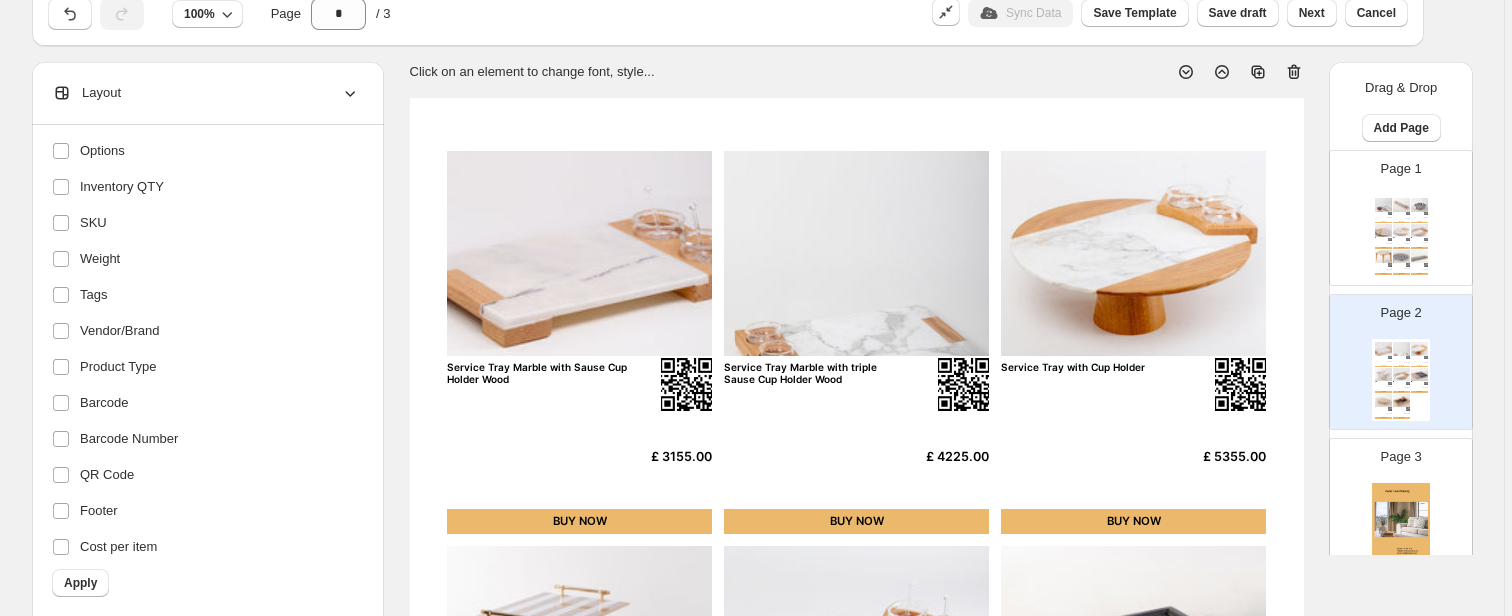 scroll, scrollTop: 0, scrollLeft: 0, axis: both 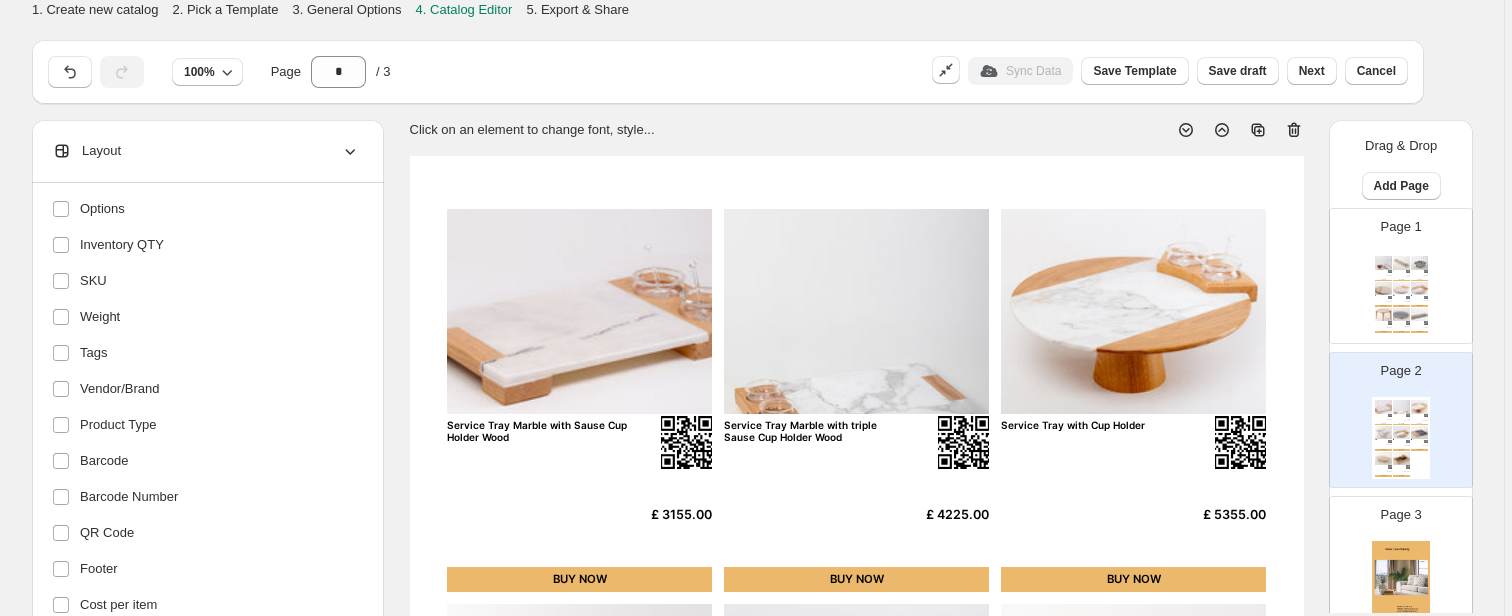click at bounding box center [856, 311] 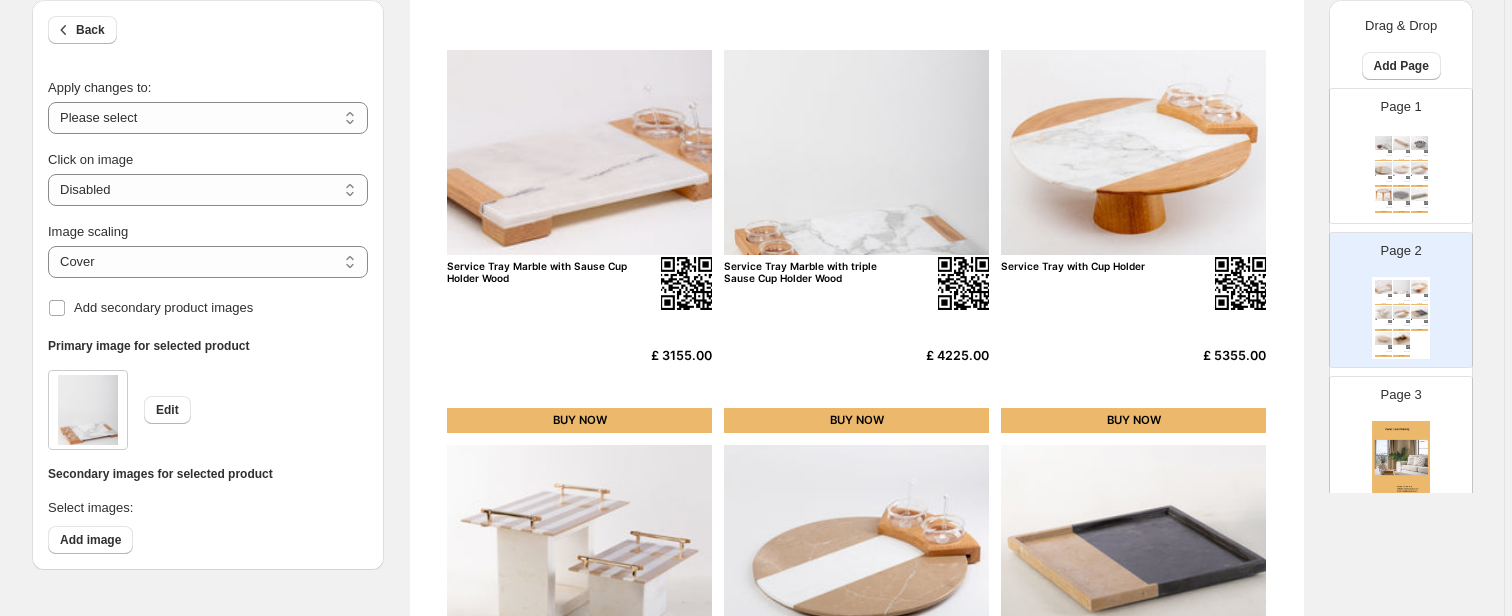 scroll, scrollTop: 160, scrollLeft: 0, axis: vertical 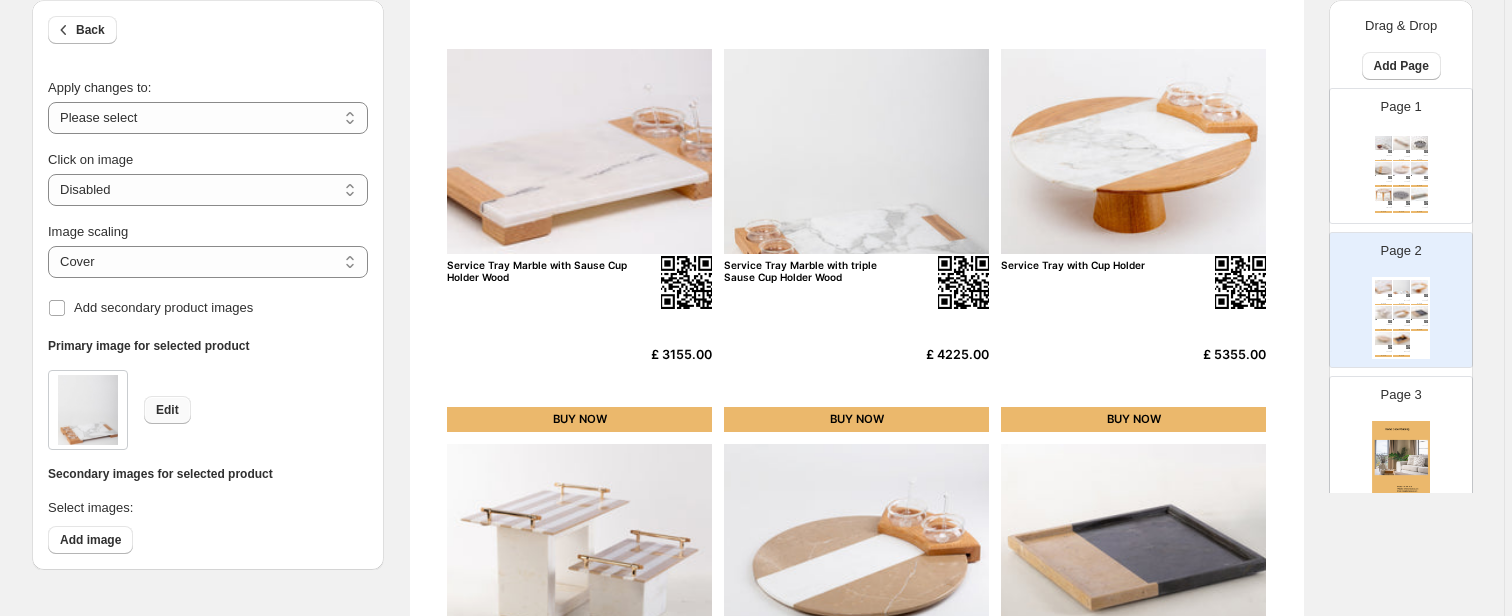 click on "Edit" at bounding box center [167, 410] 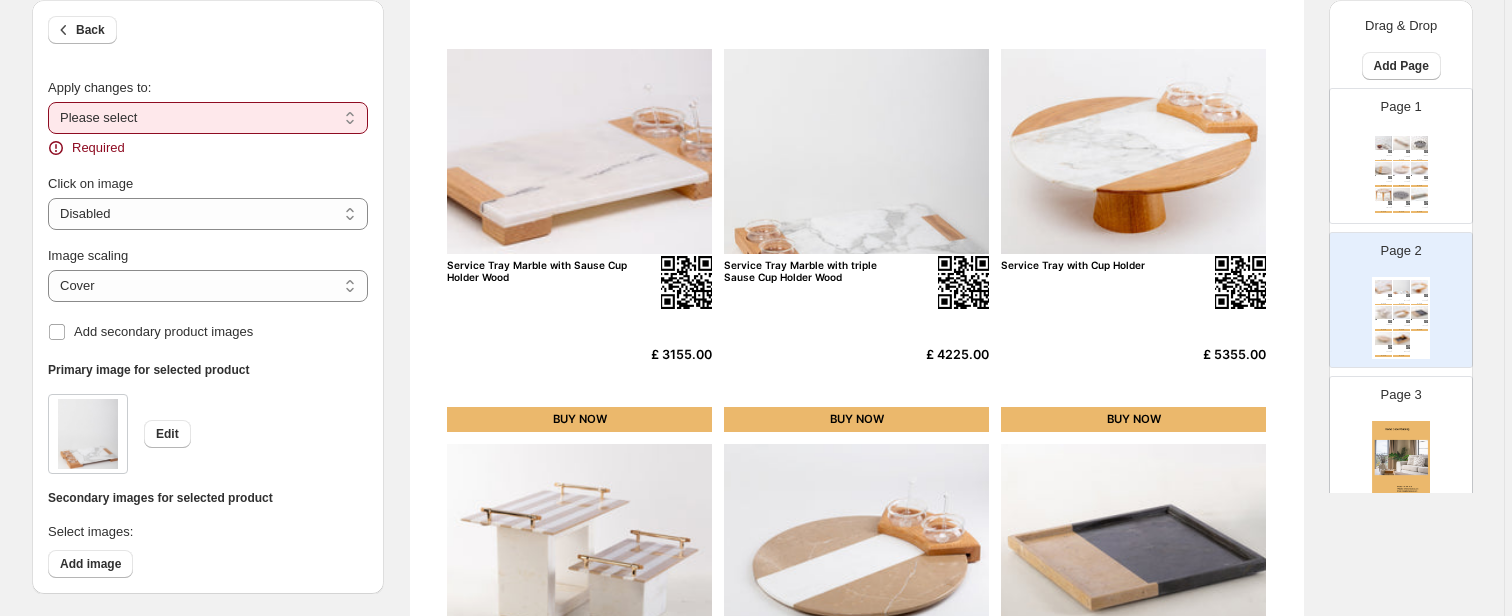 click on "**********" at bounding box center [208, 118] 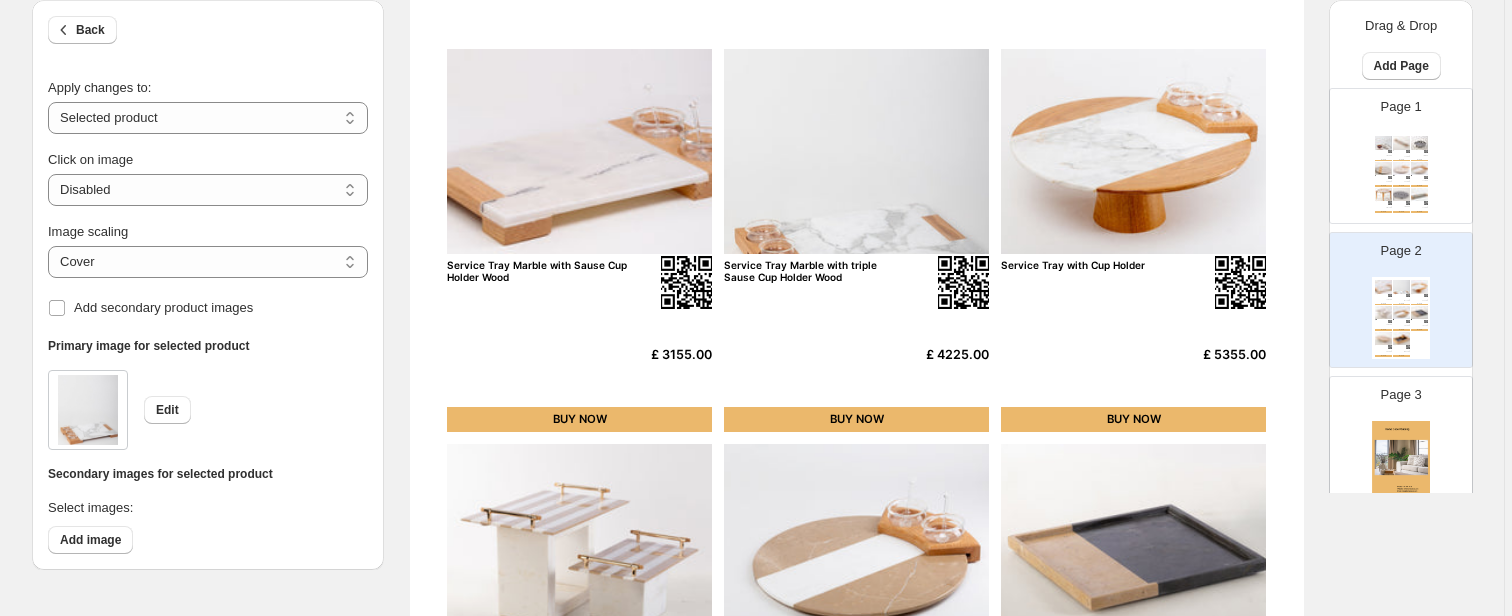 click at bounding box center [856, 151] 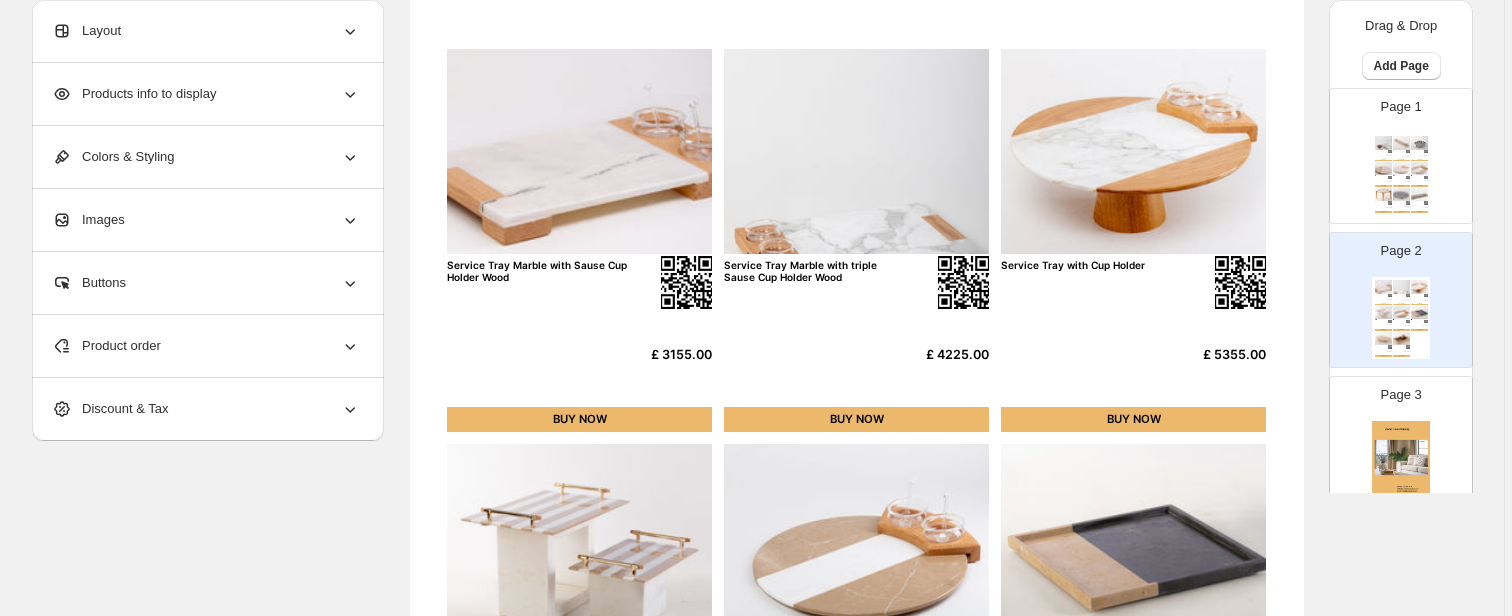 click at bounding box center (856, 151) 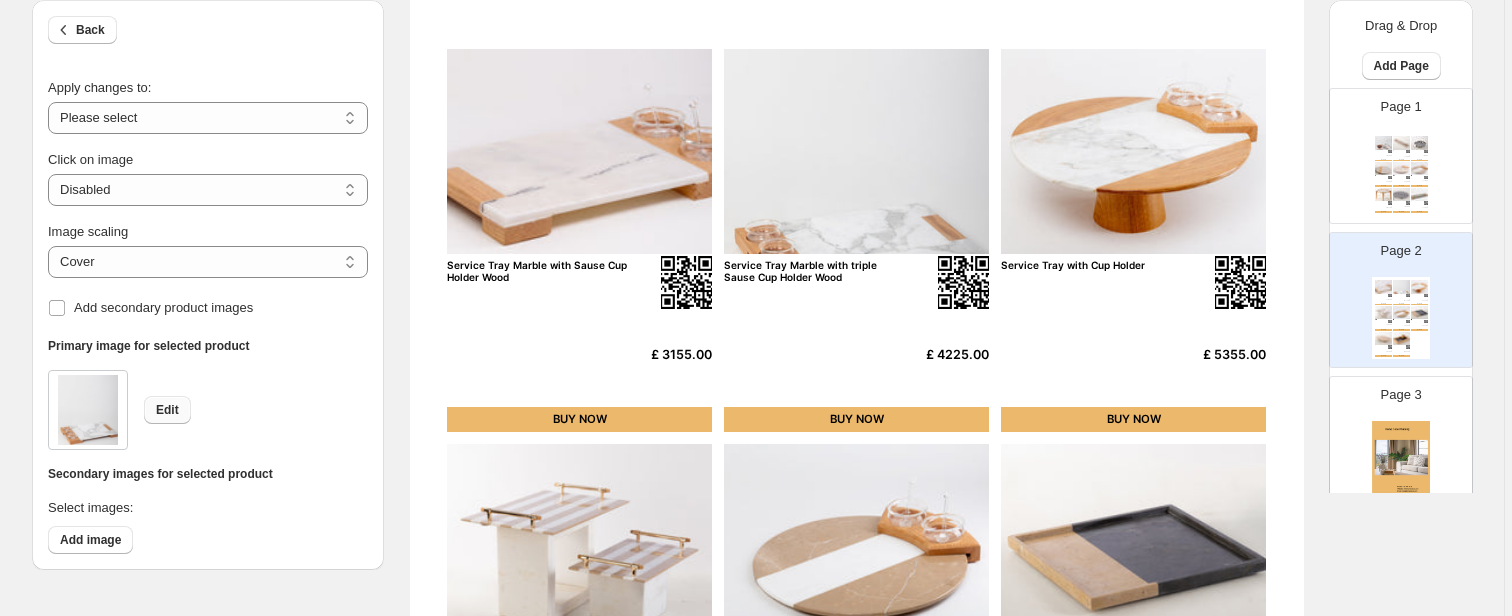 click on "Edit" at bounding box center (167, 410) 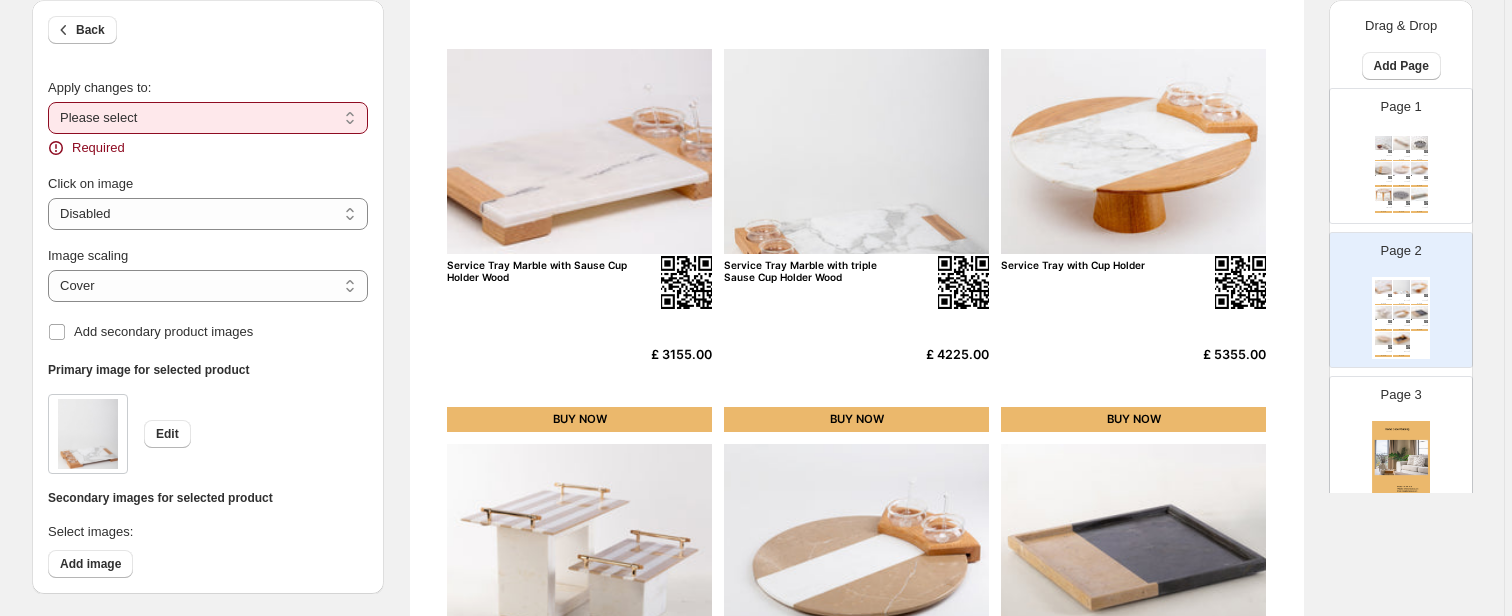 click on "**********" at bounding box center (208, 118) 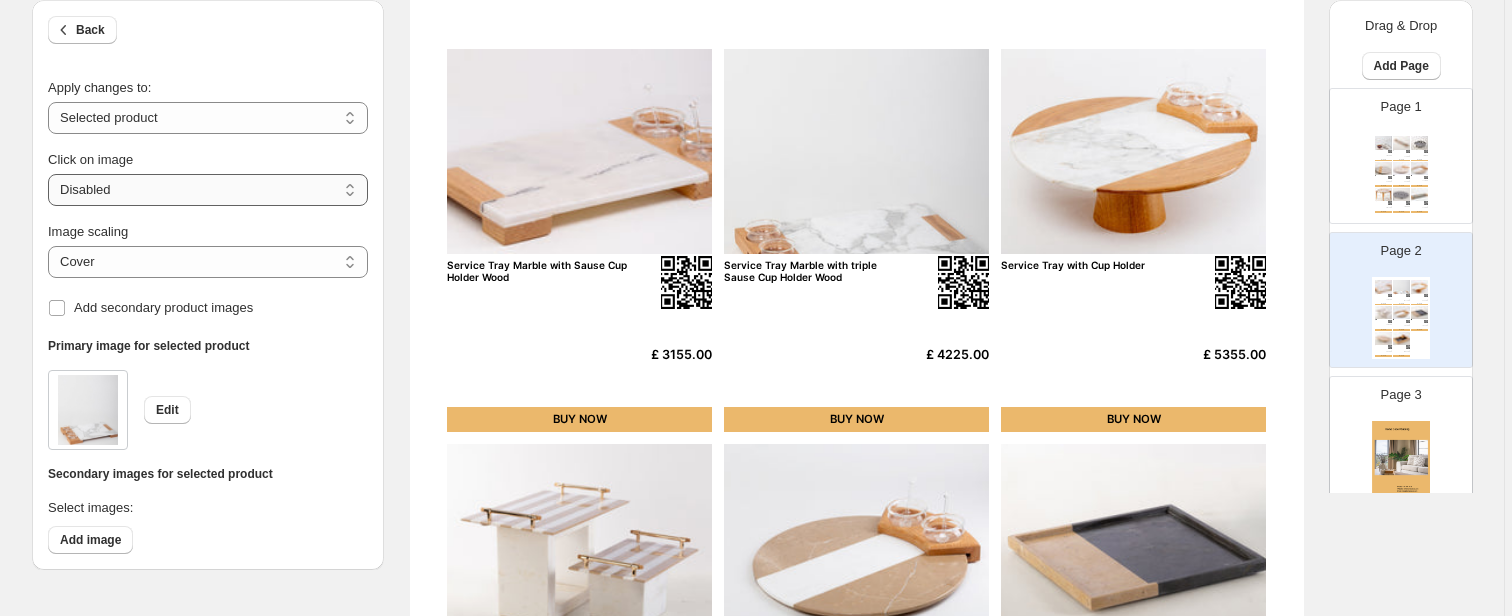 click on "**********" at bounding box center (208, 190) 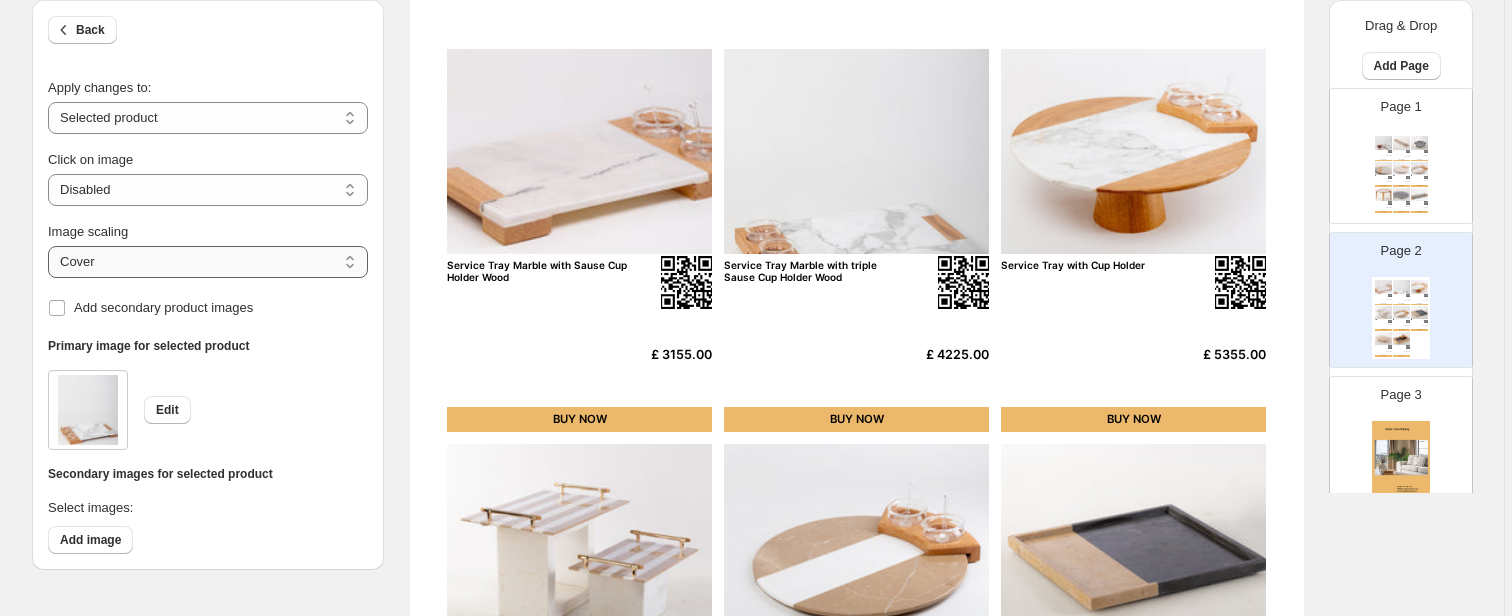 click on "***** *******" at bounding box center (208, 262) 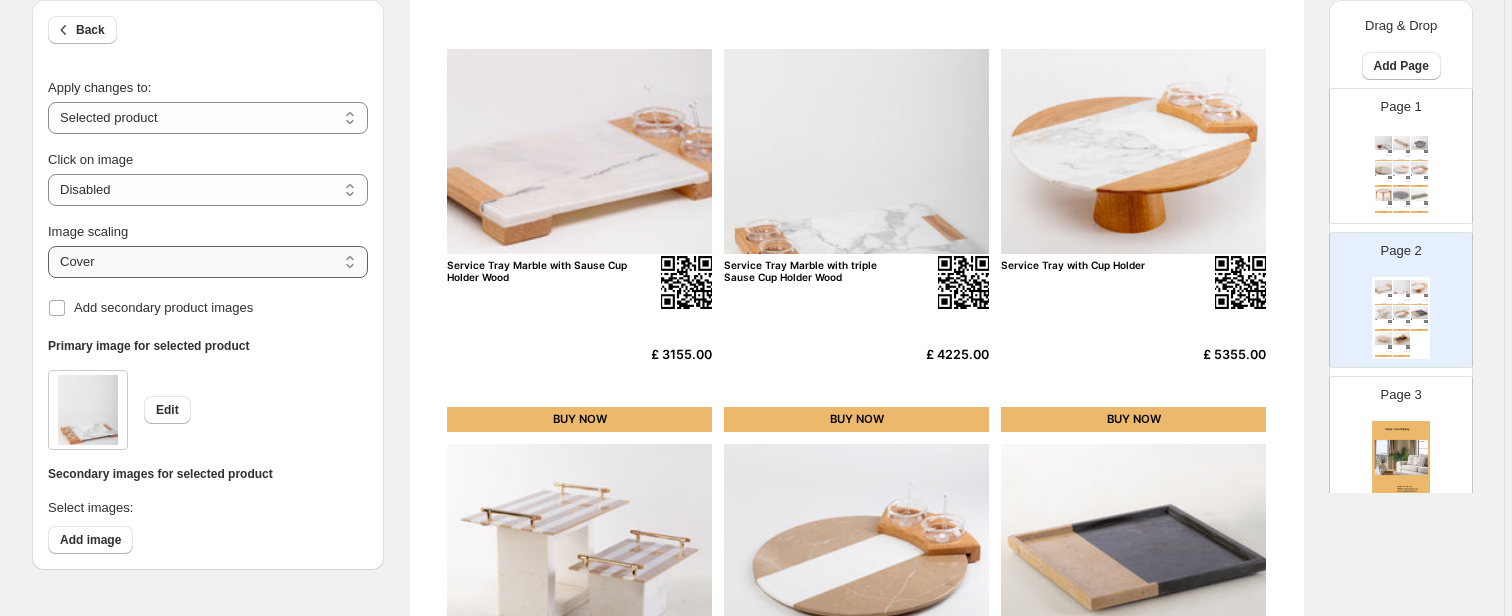 select on "*******" 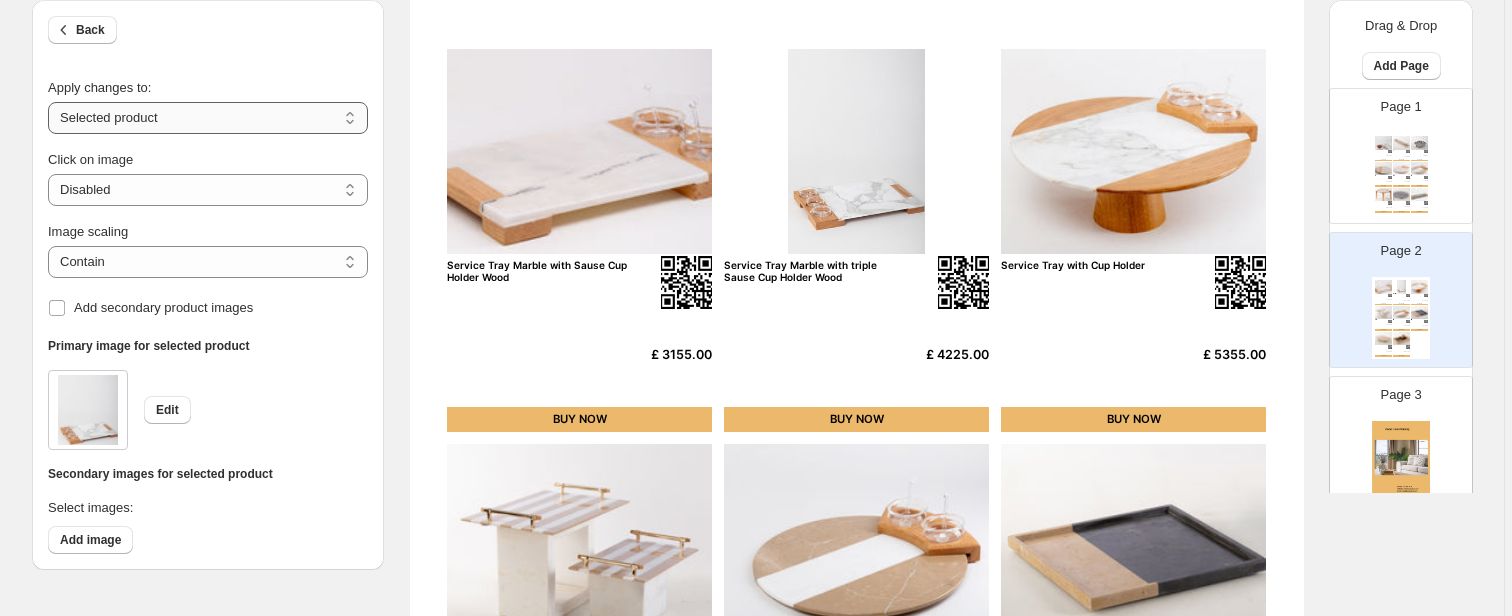click on "**********" at bounding box center (208, 118) 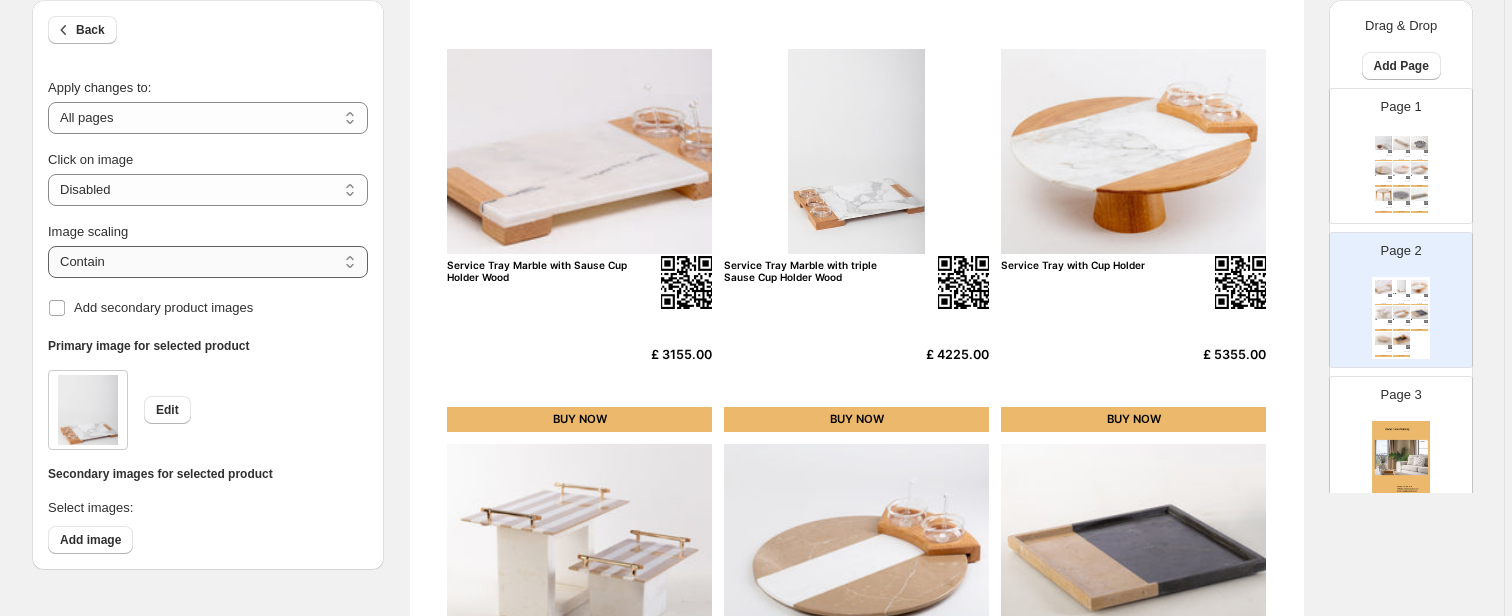 click on "***** *******" at bounding box center [208, 262] 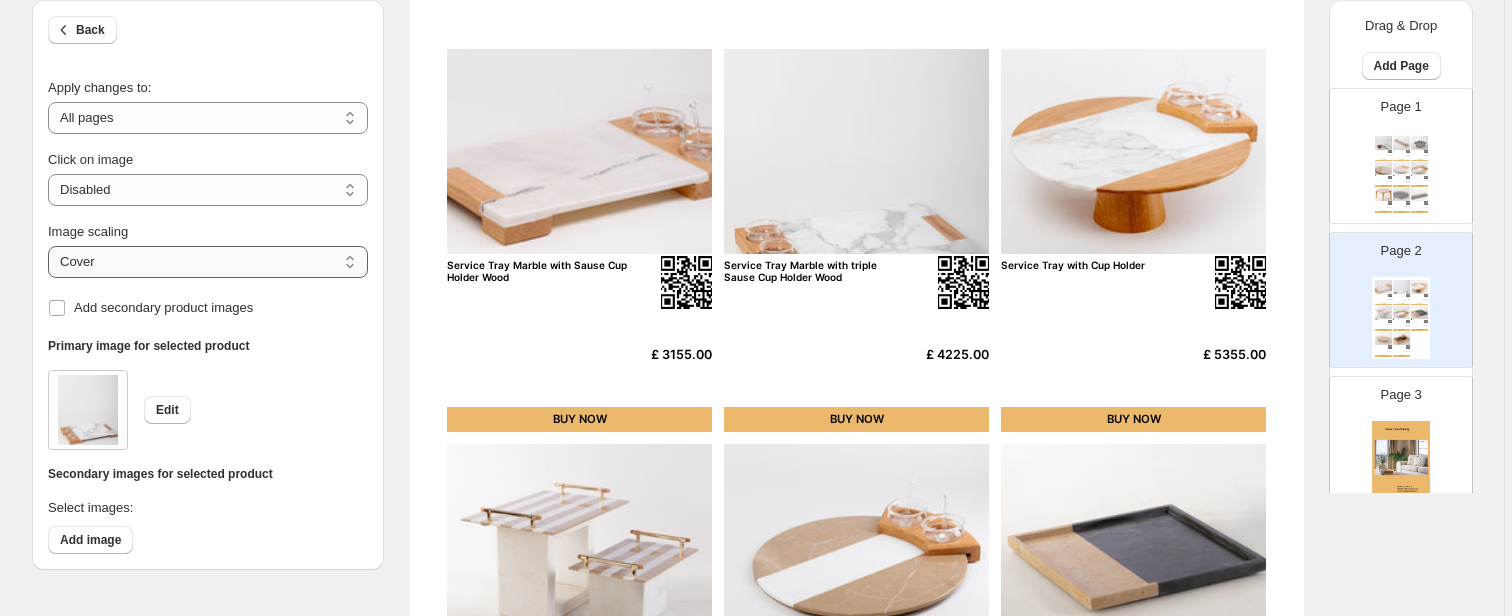 click on "***** *******" at bounding box center (208, 262) 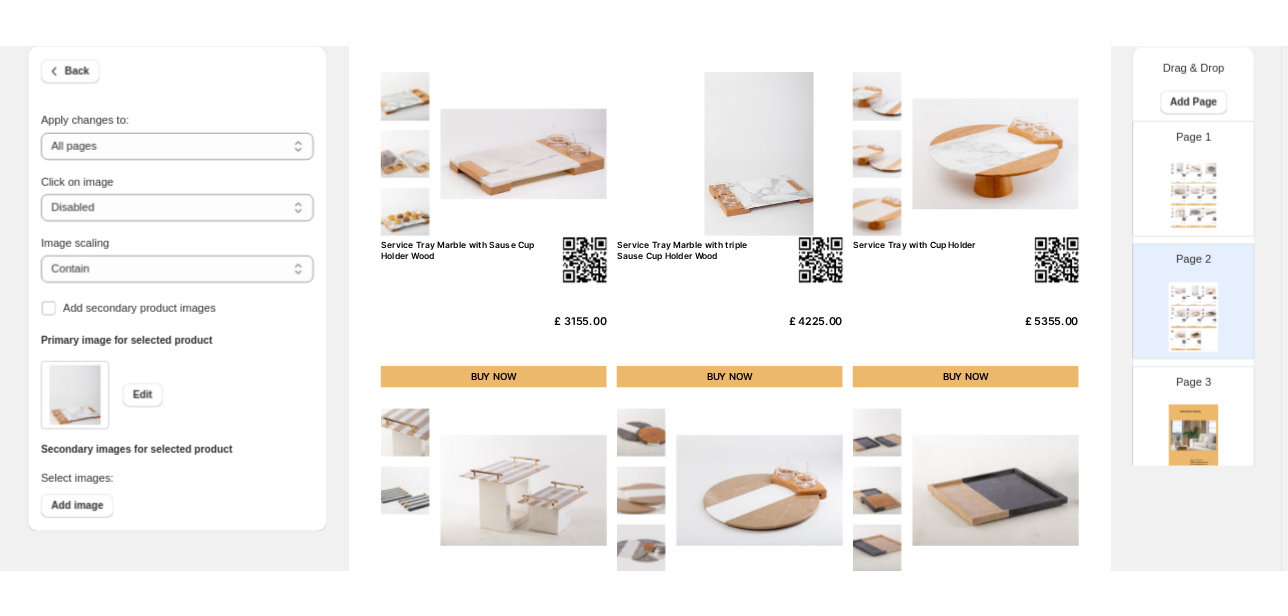 scroll, scrollTop: 0, scrollLeft: 0, axis: both 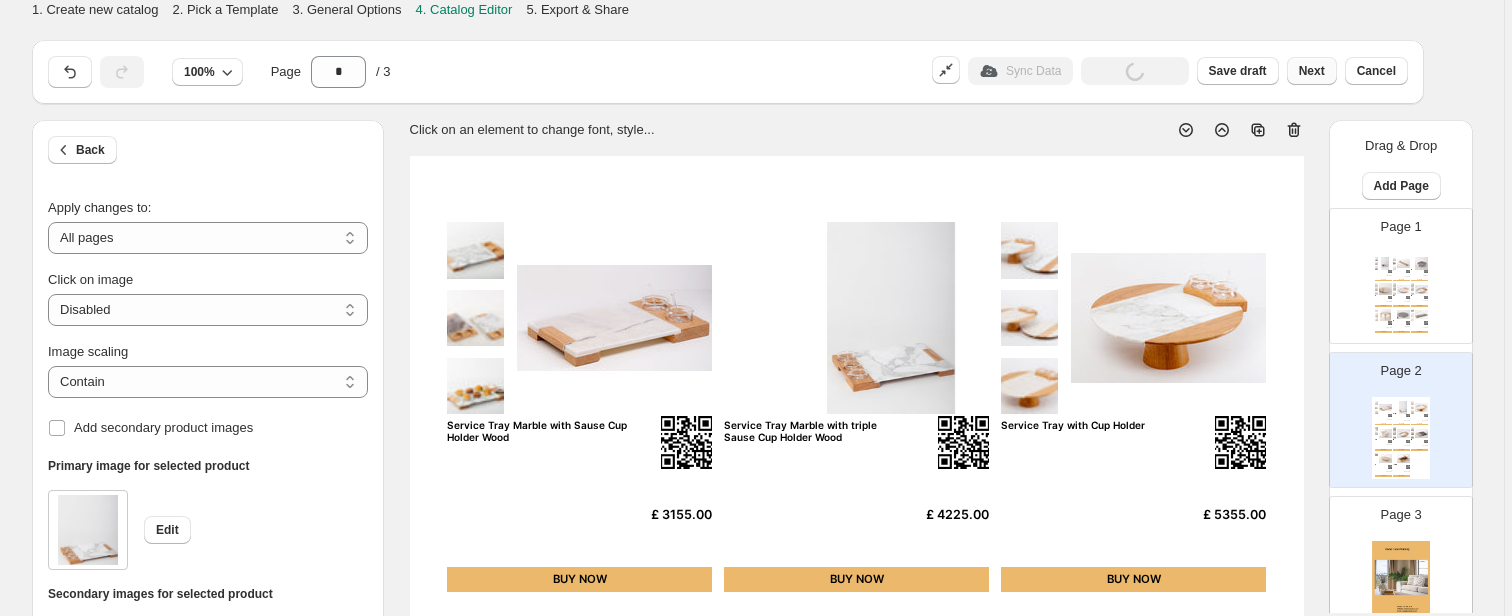 click on "Next" at bounding box center (1312, 71) 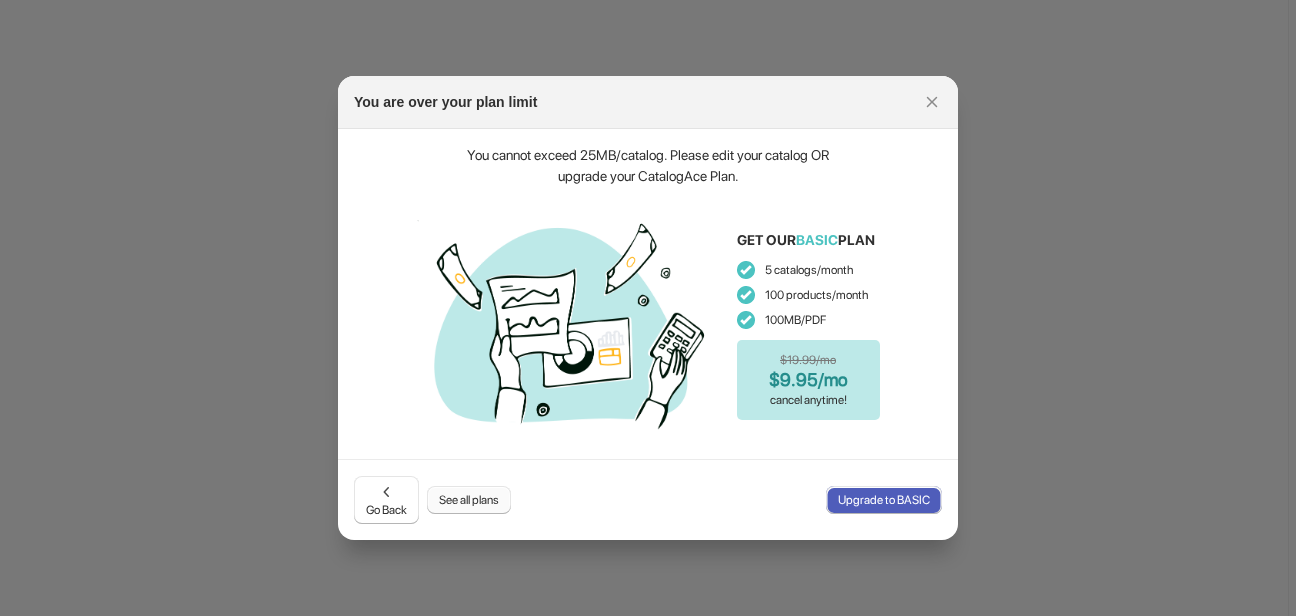 click on "See all plans" at bounding box center [469, 500] 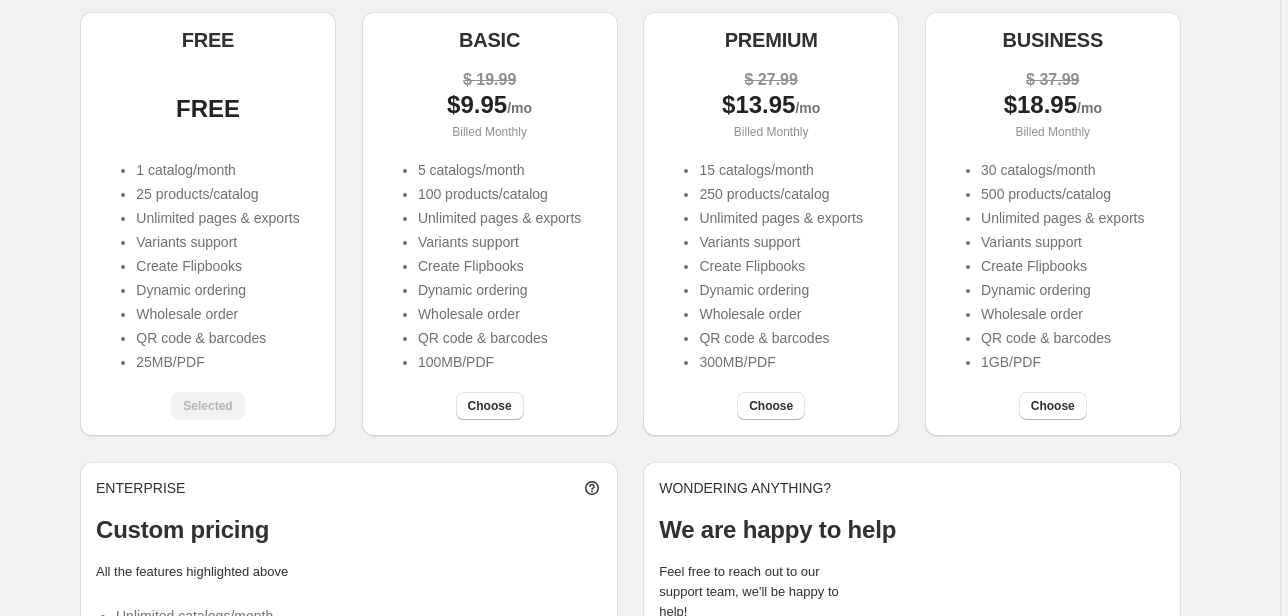 scroll, scrollTop: 240, scrollLeft: 0, axis: vertical 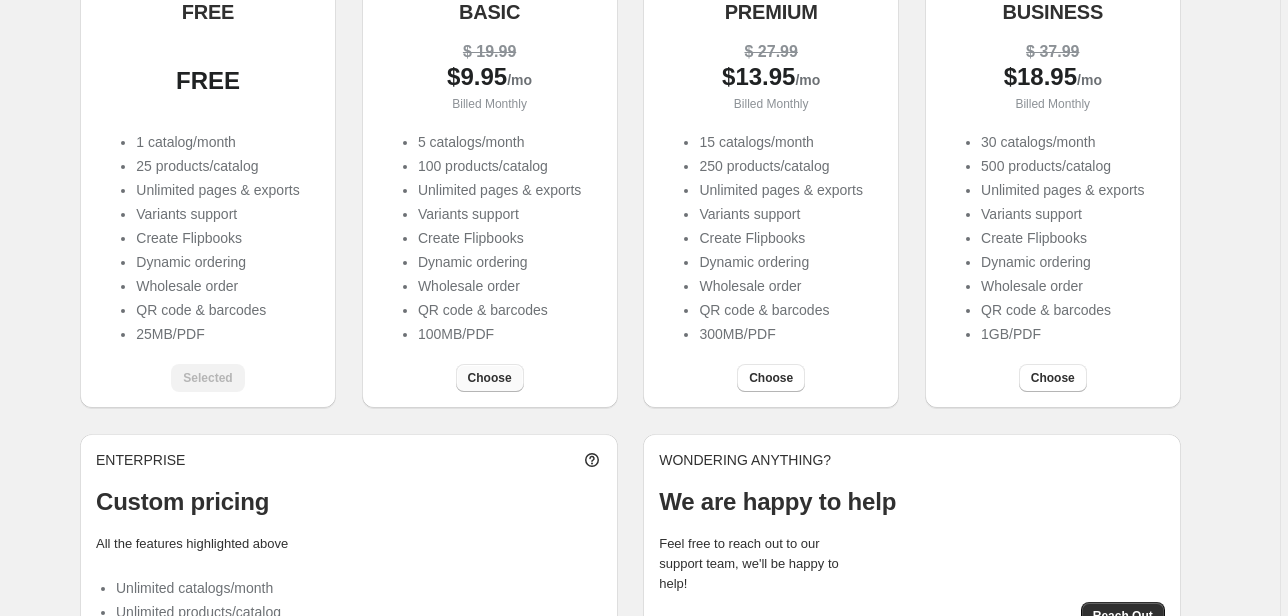 click on "Choose" at bounding box center (490, 378) 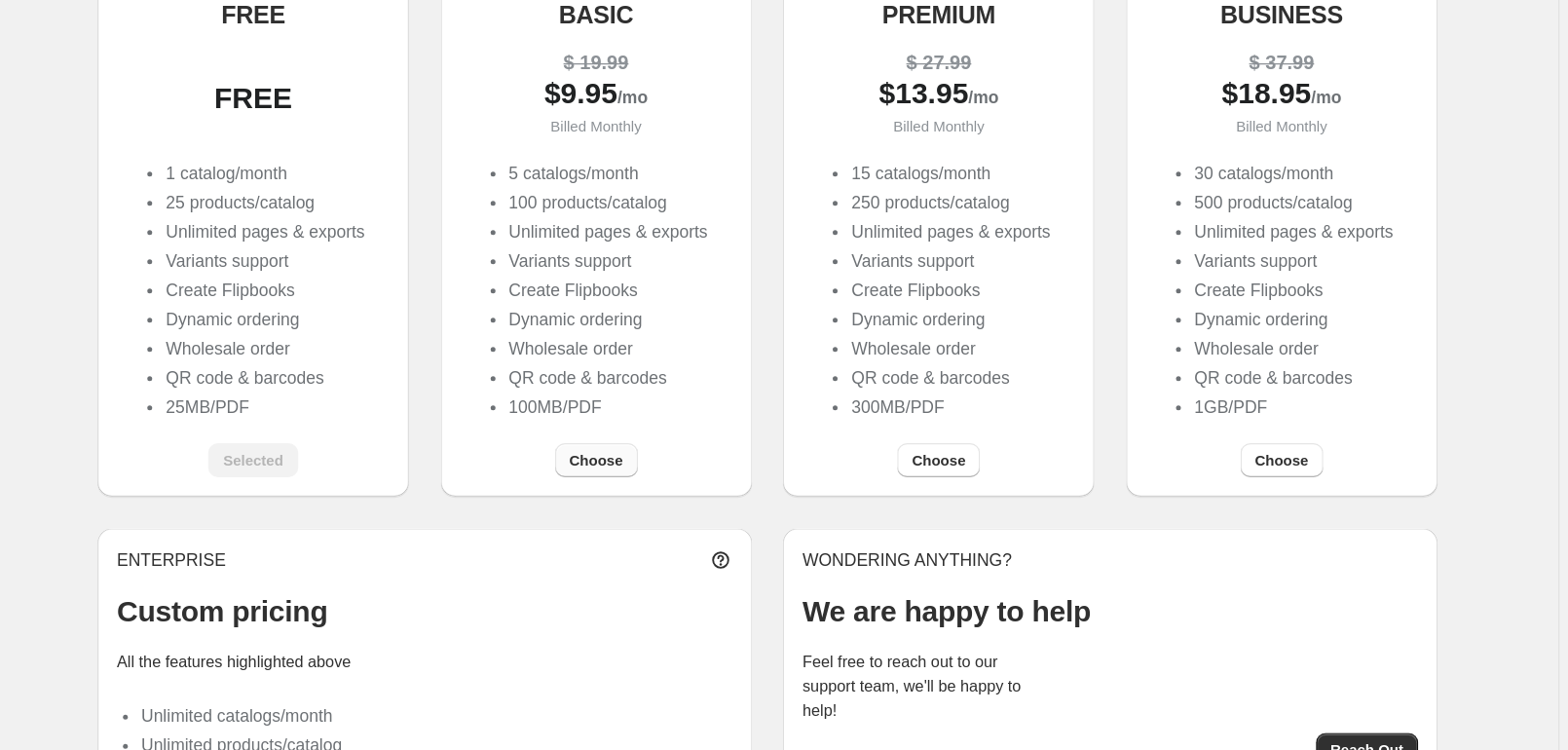 scroll, scrollTop: 143, scrollLeft: 0, axis: vertical 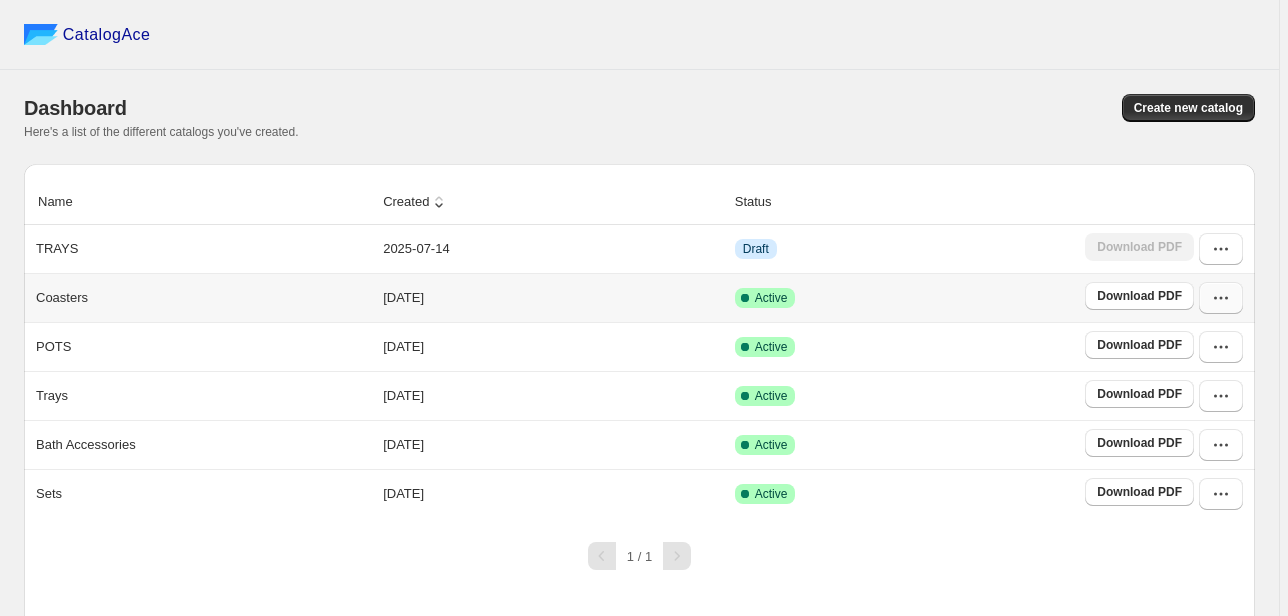 click at bounding box center [1221, 298] 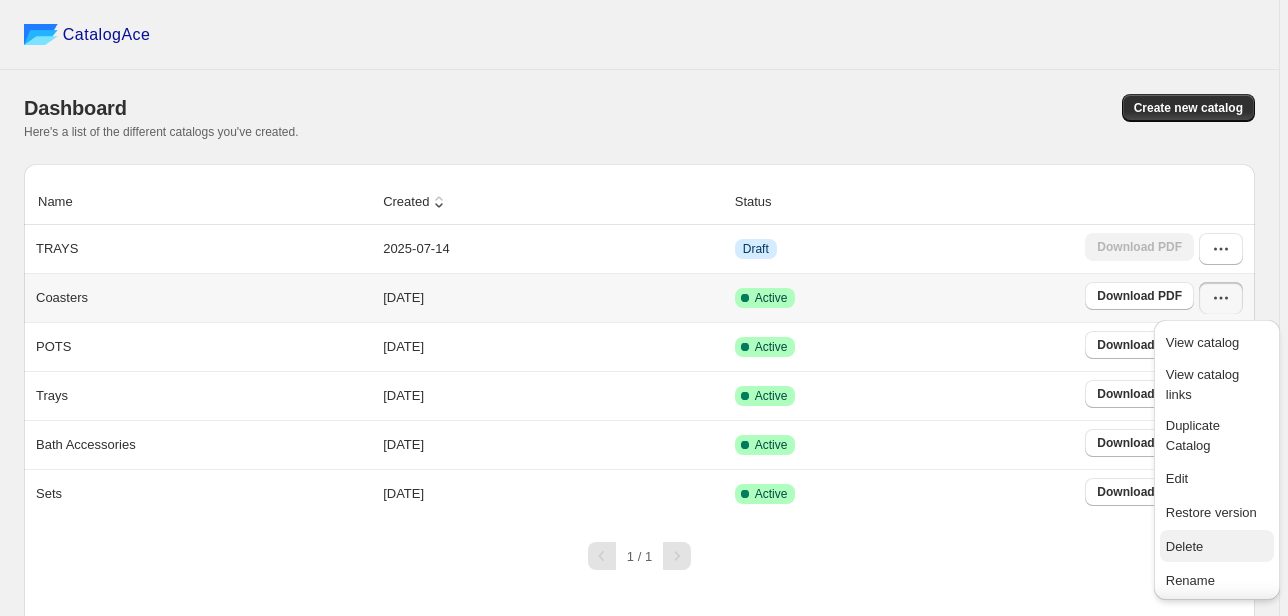 click on "Delete" at bounding box center (1217, 546) 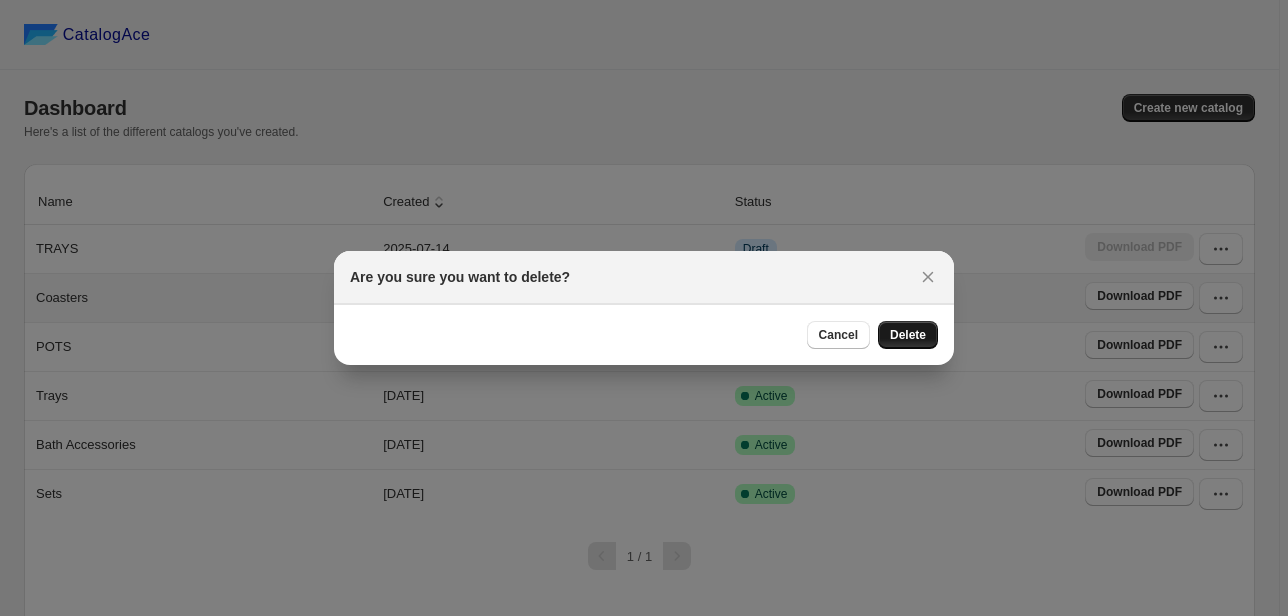 click on "Delete" at bounding box center [908, 335] 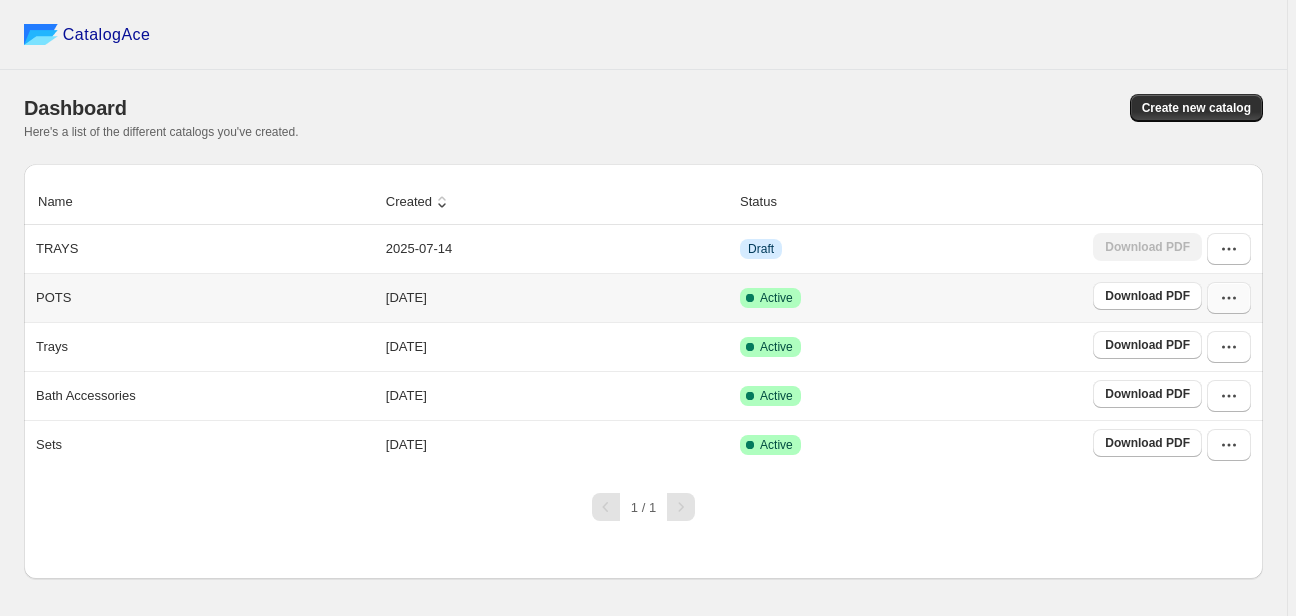 click 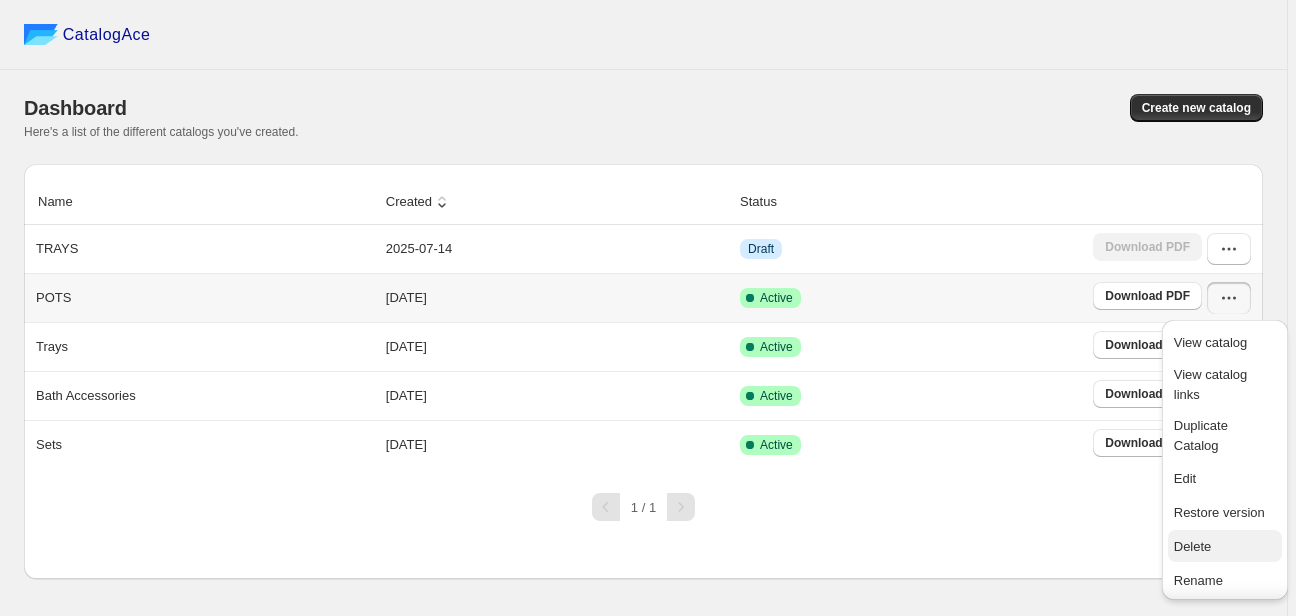 click on "Delete" at bounding box center [1193, 546] 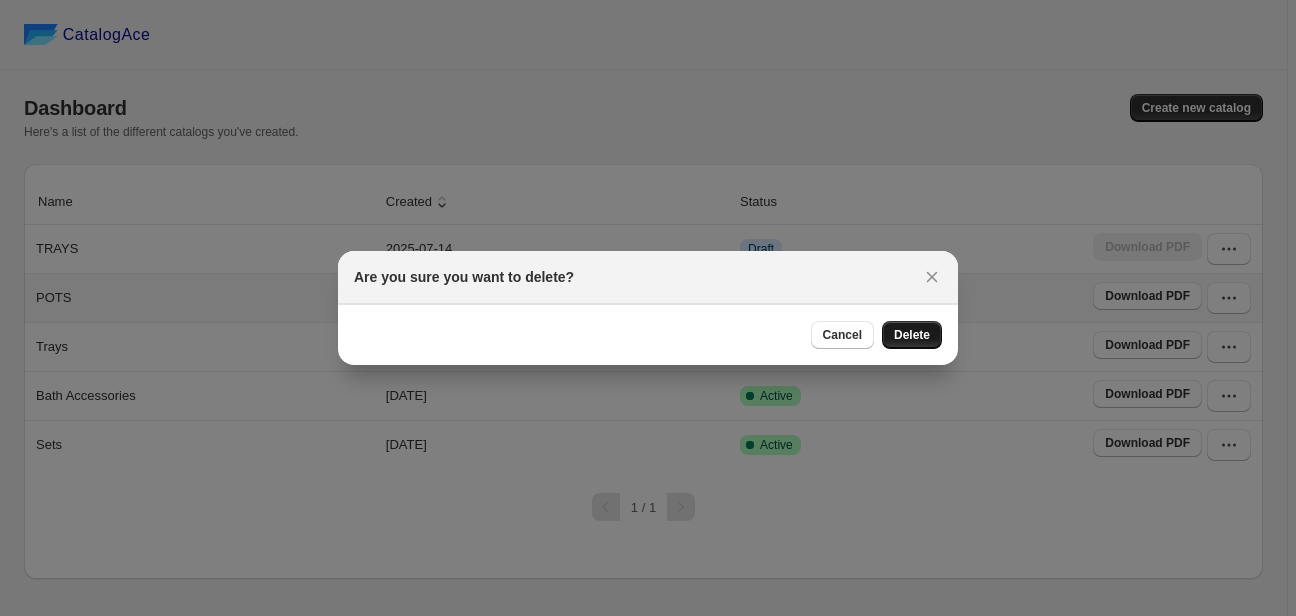 click on "Delete" at bounding box center [912, 335] 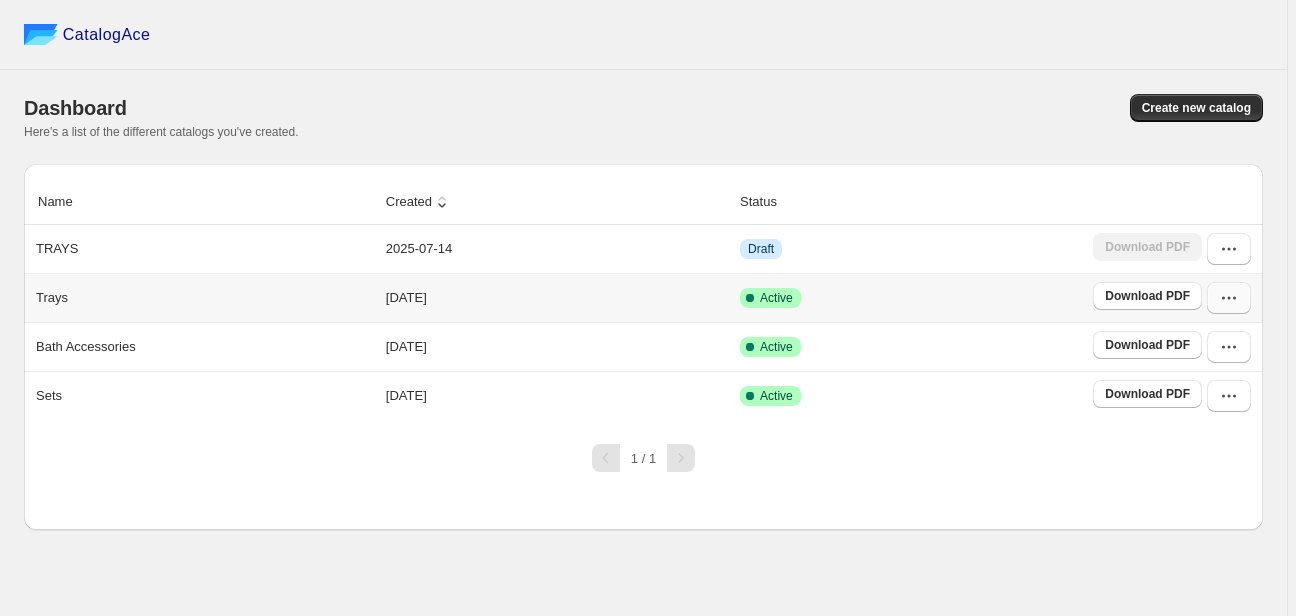 click 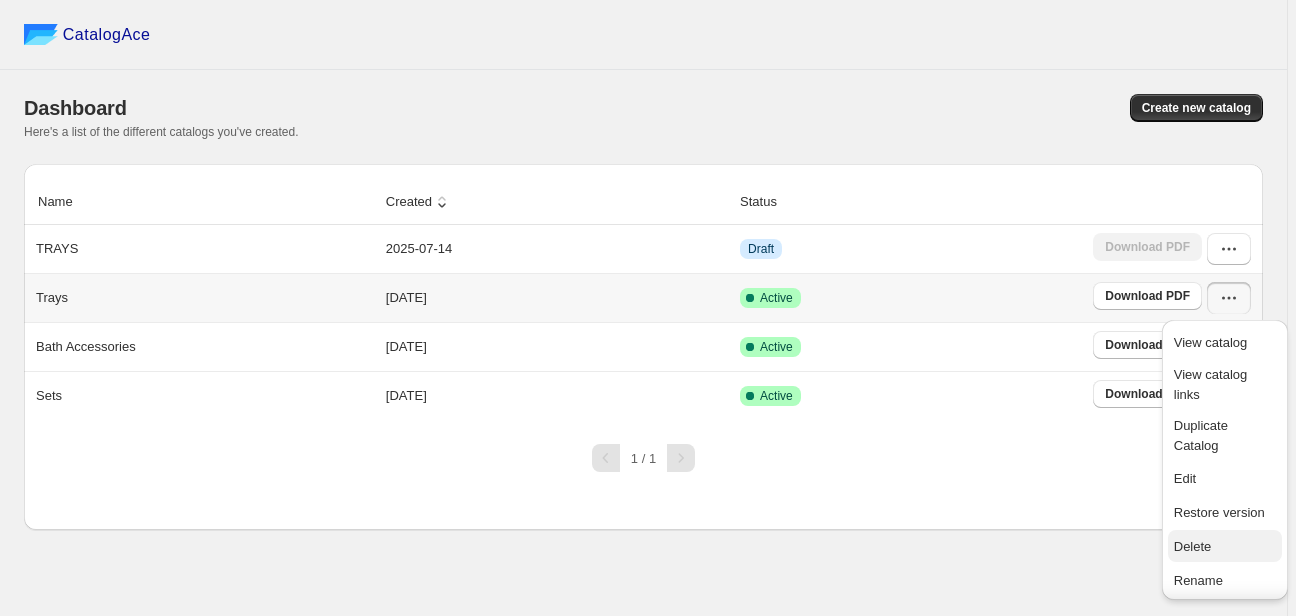 click on "Delete" at bounding box center (1225, 547) 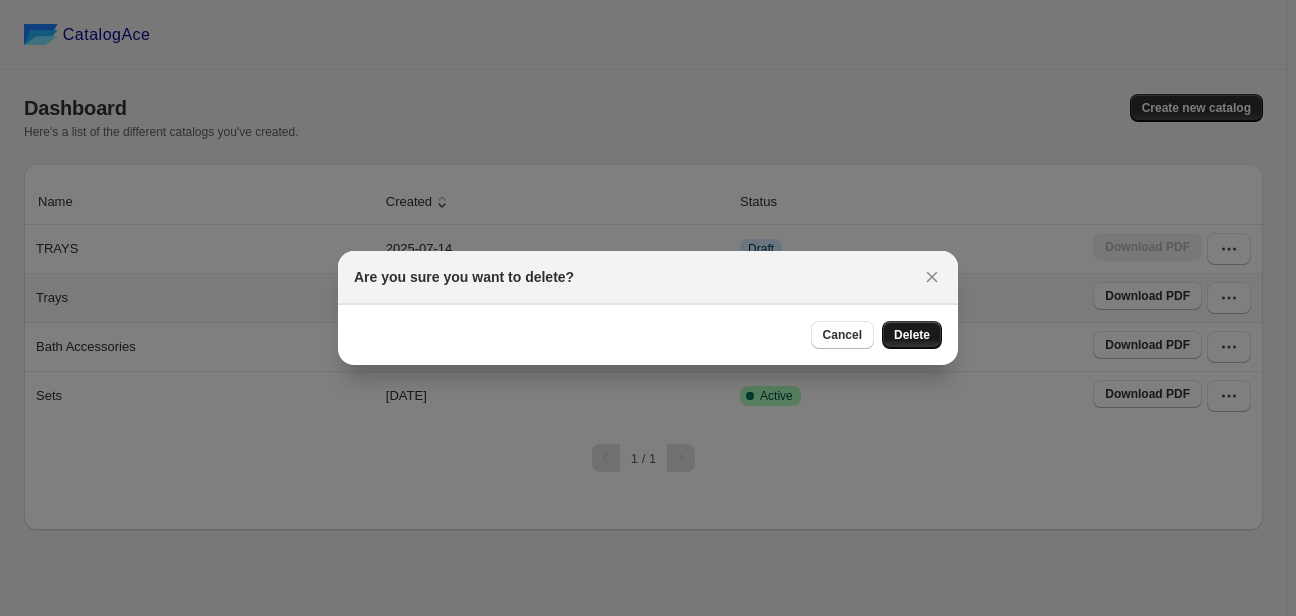 click on "Delete" at bounding box center (912, 335) 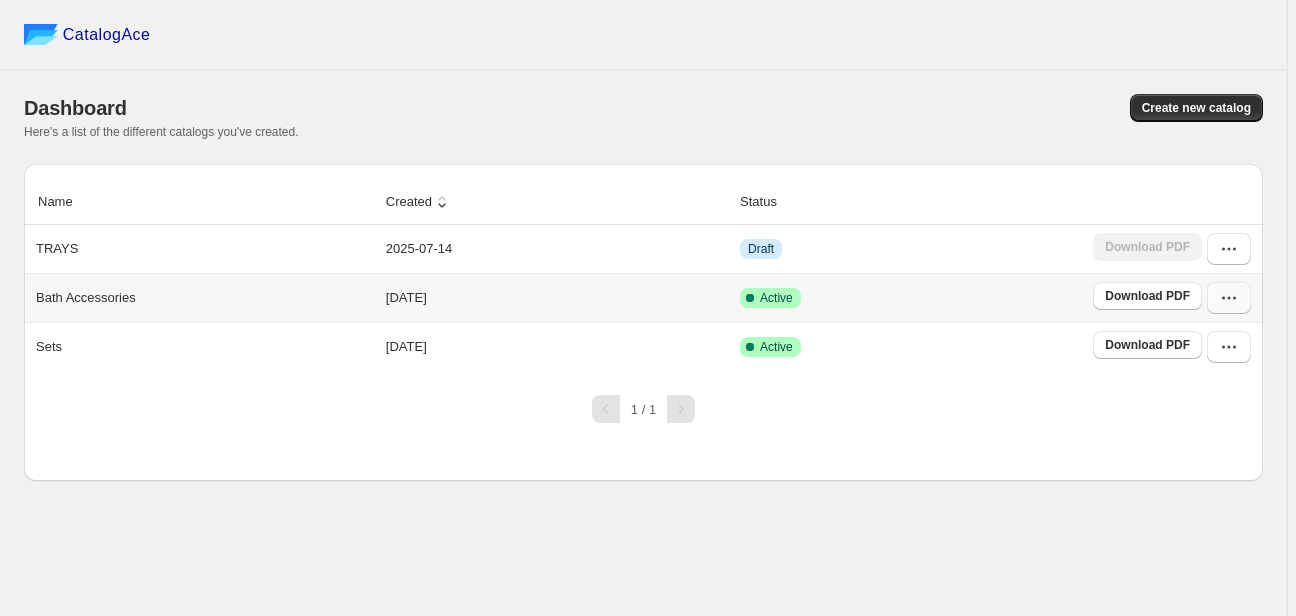 click 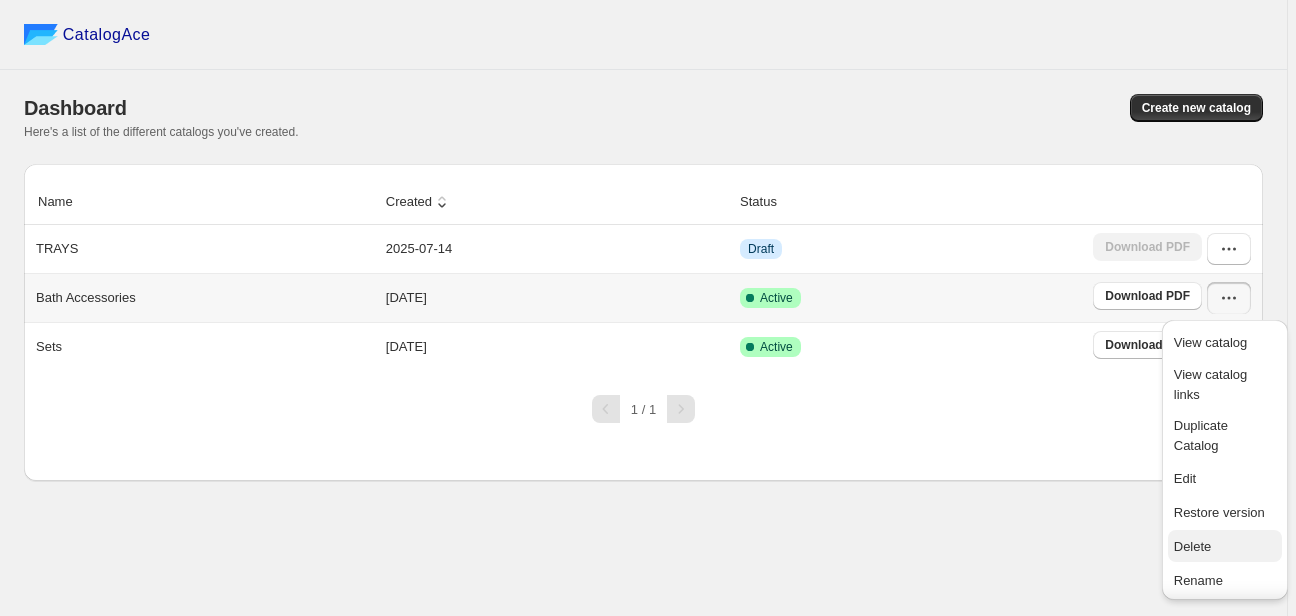 click on "Delete" at bounding box center [1225, 547] 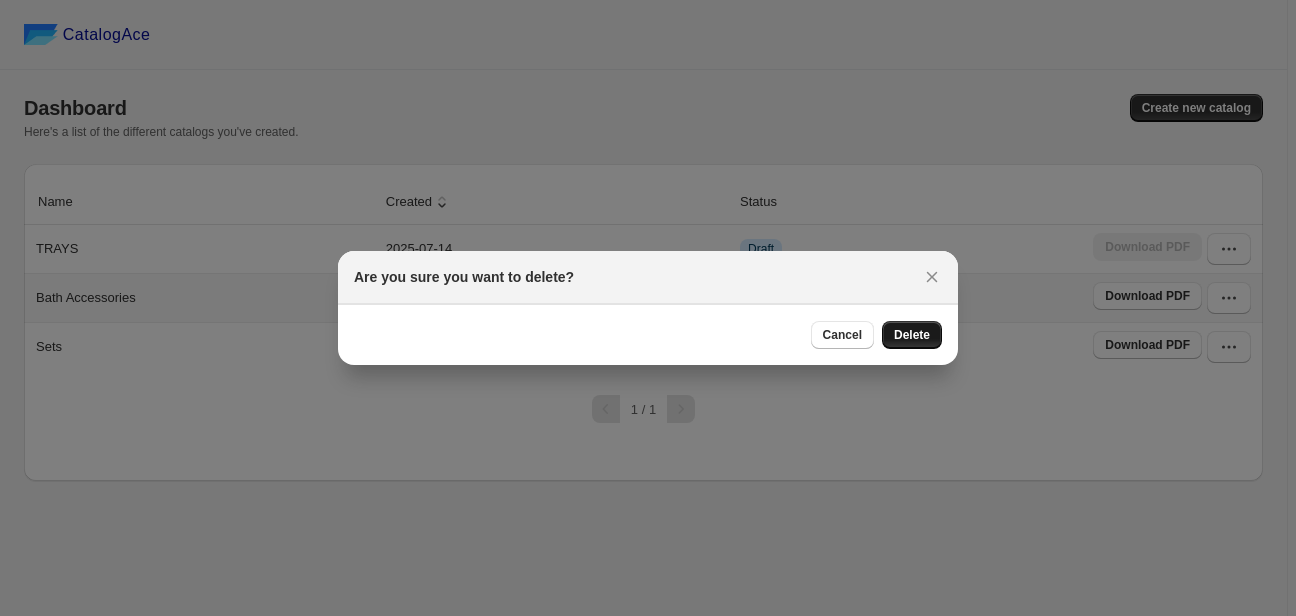 click on "Delete" at bounding box center (912, 335) 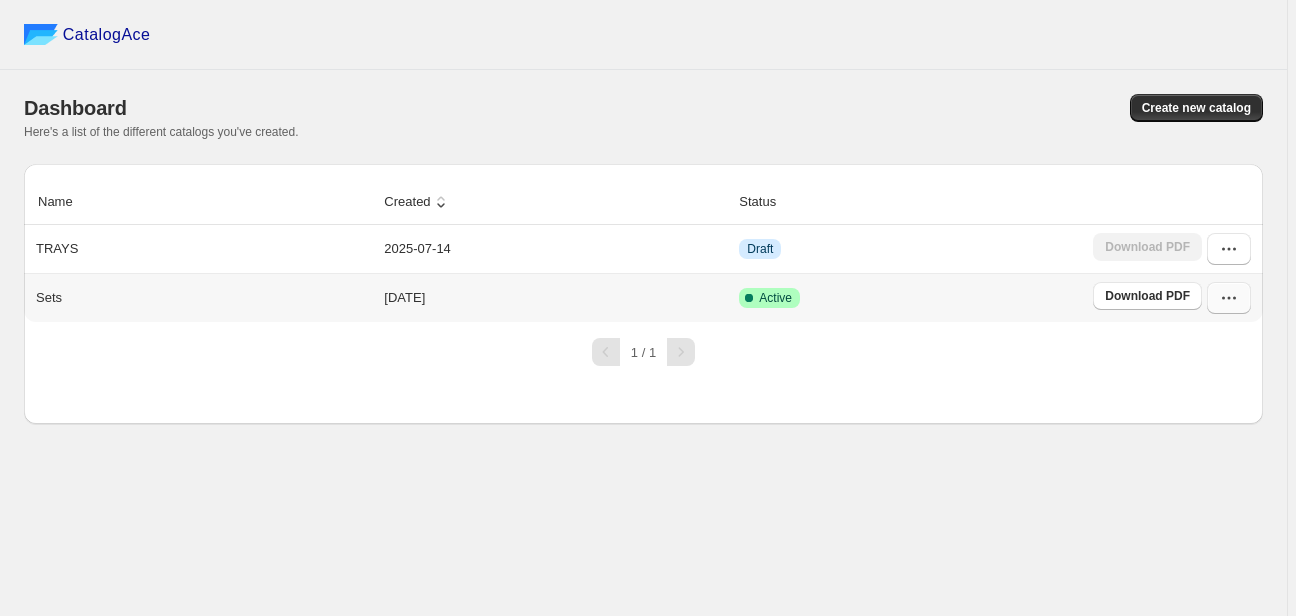 click 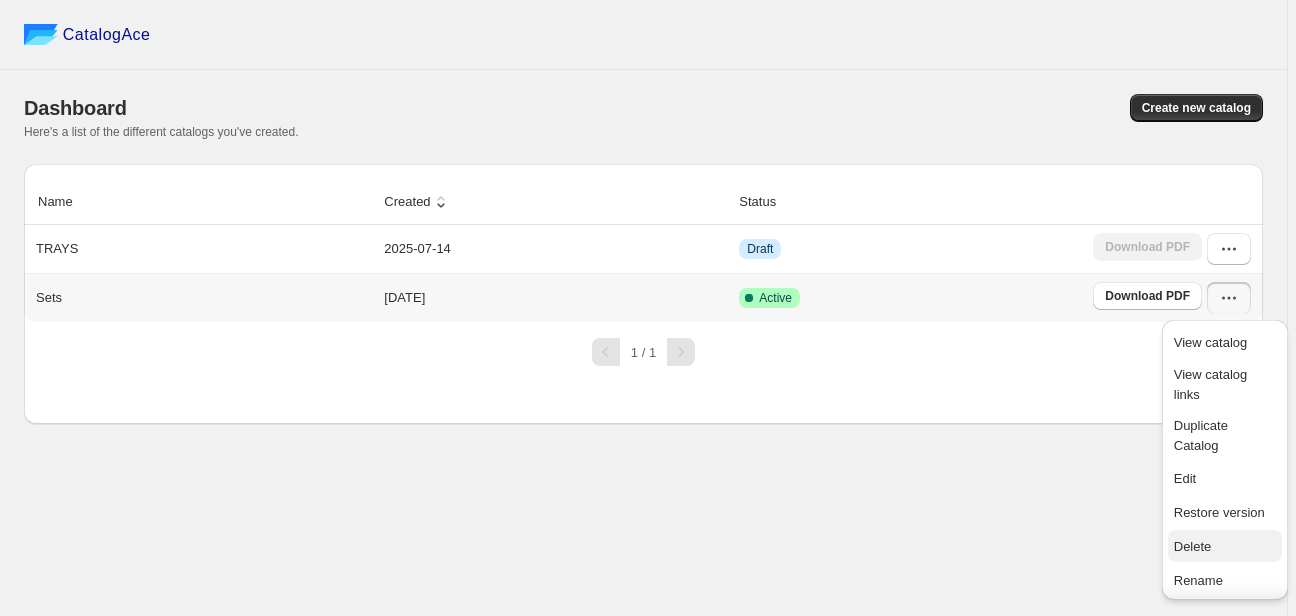 click on "Delete" at bounding box center (1193, 546) 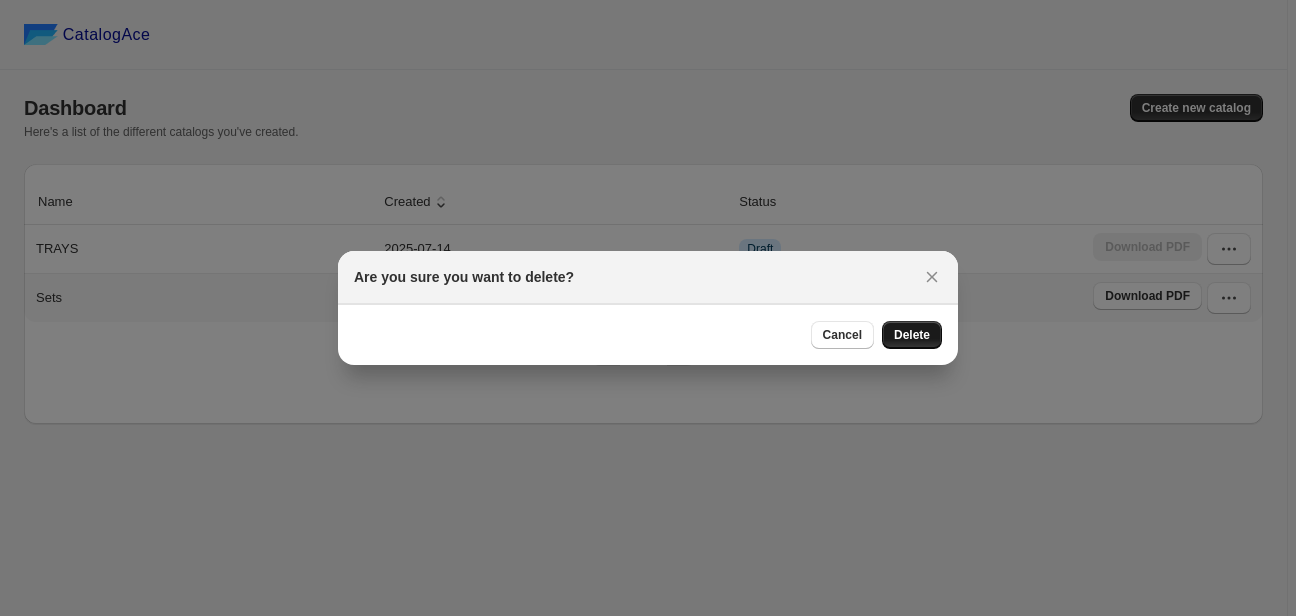 click on "Delete" at bounding box center (912, 335) 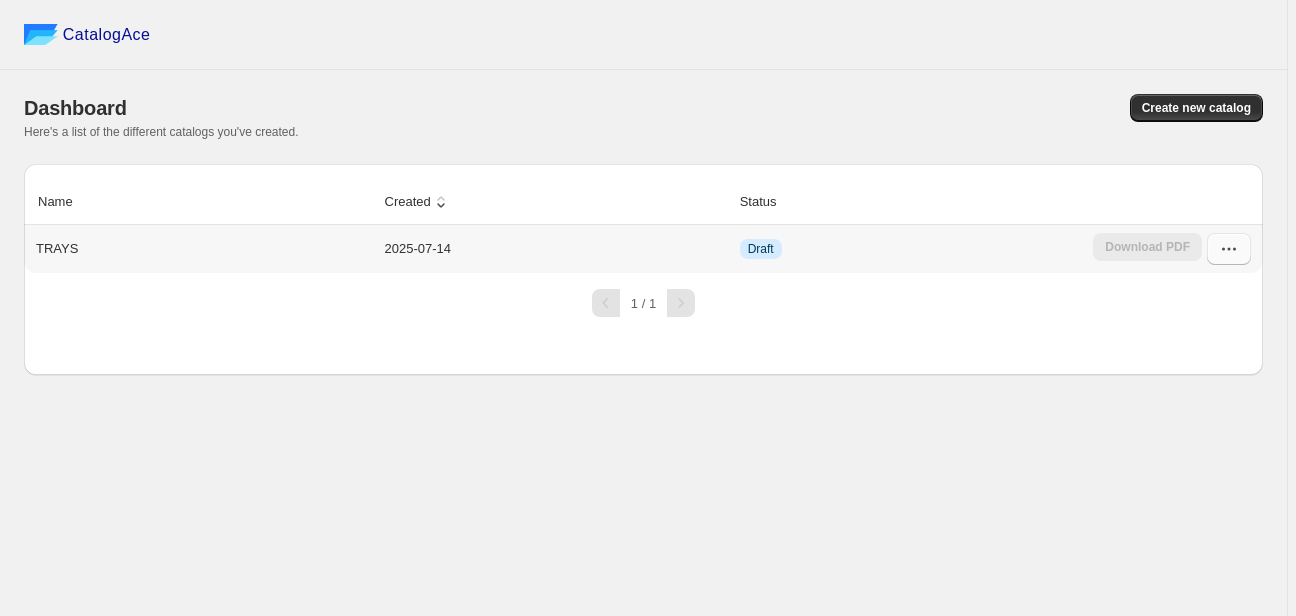 click 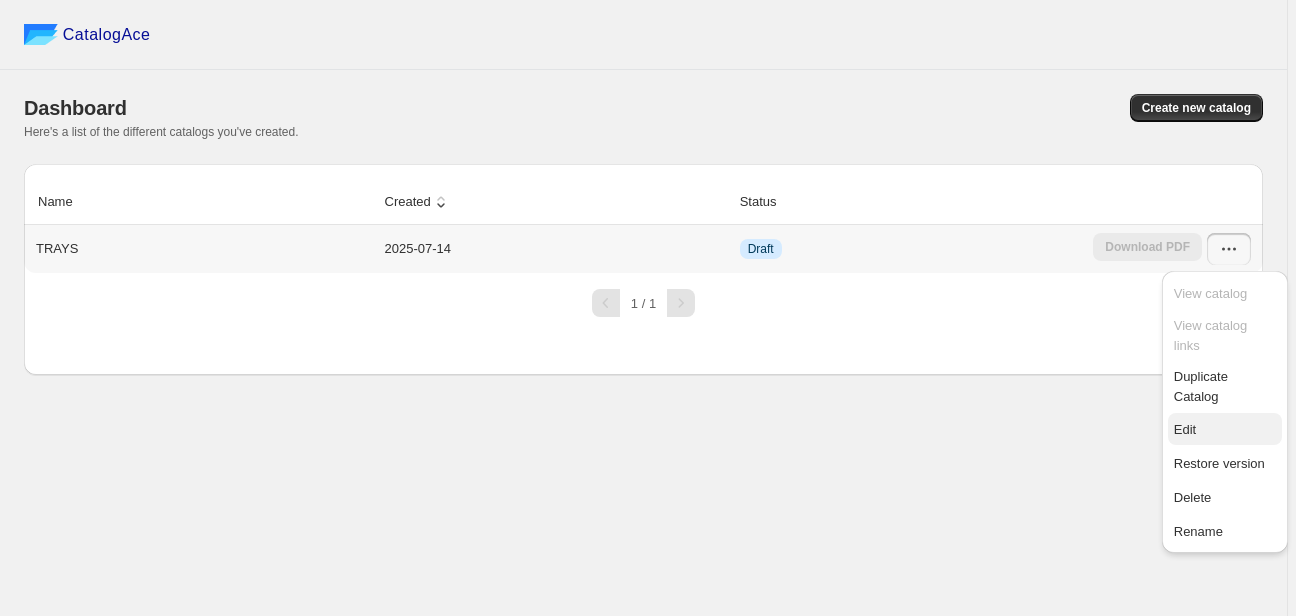 click on "Edit" at bounding box center (1185, 429) 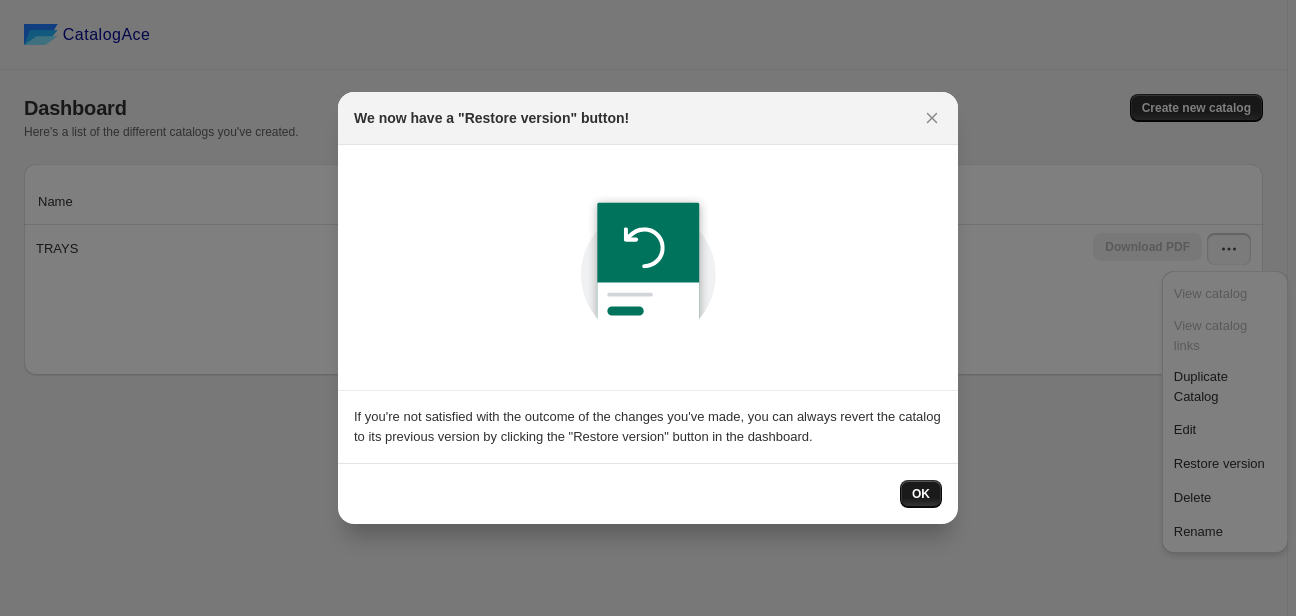 click on "OK" at bounding box center [921, 494] 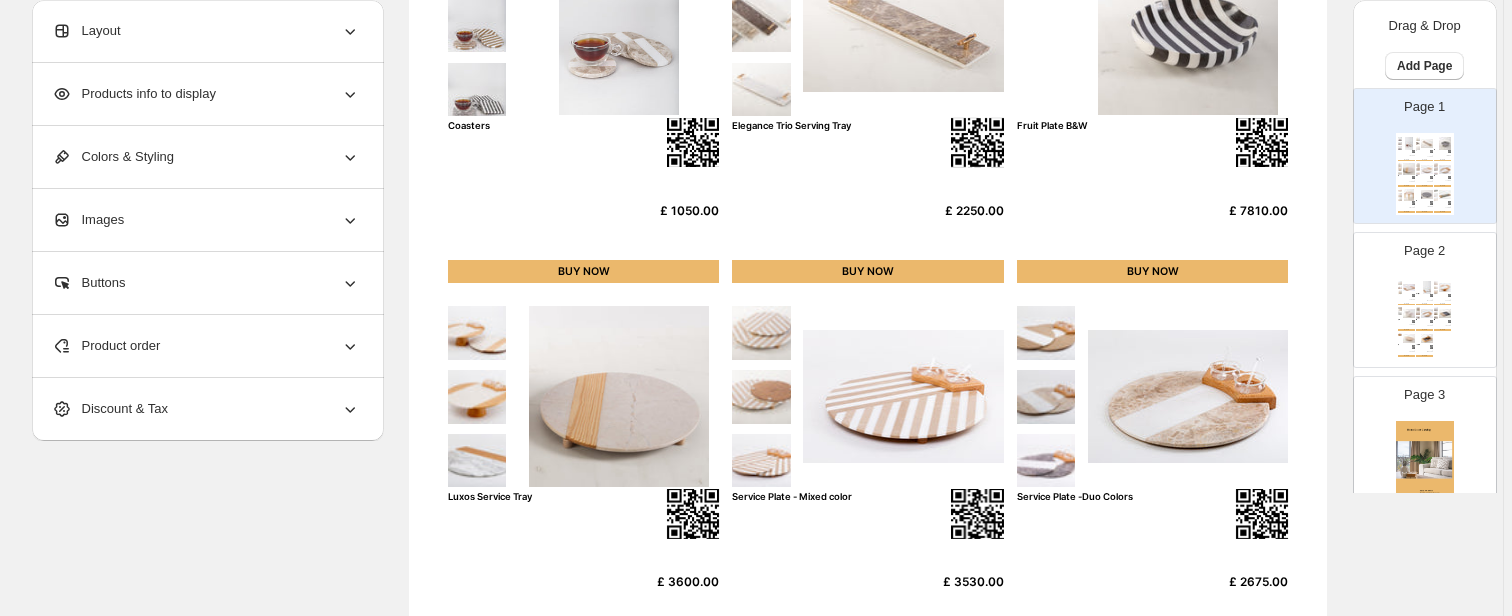 scroll, scrollTop: 400, scrollLeft: 0, axis: vertical 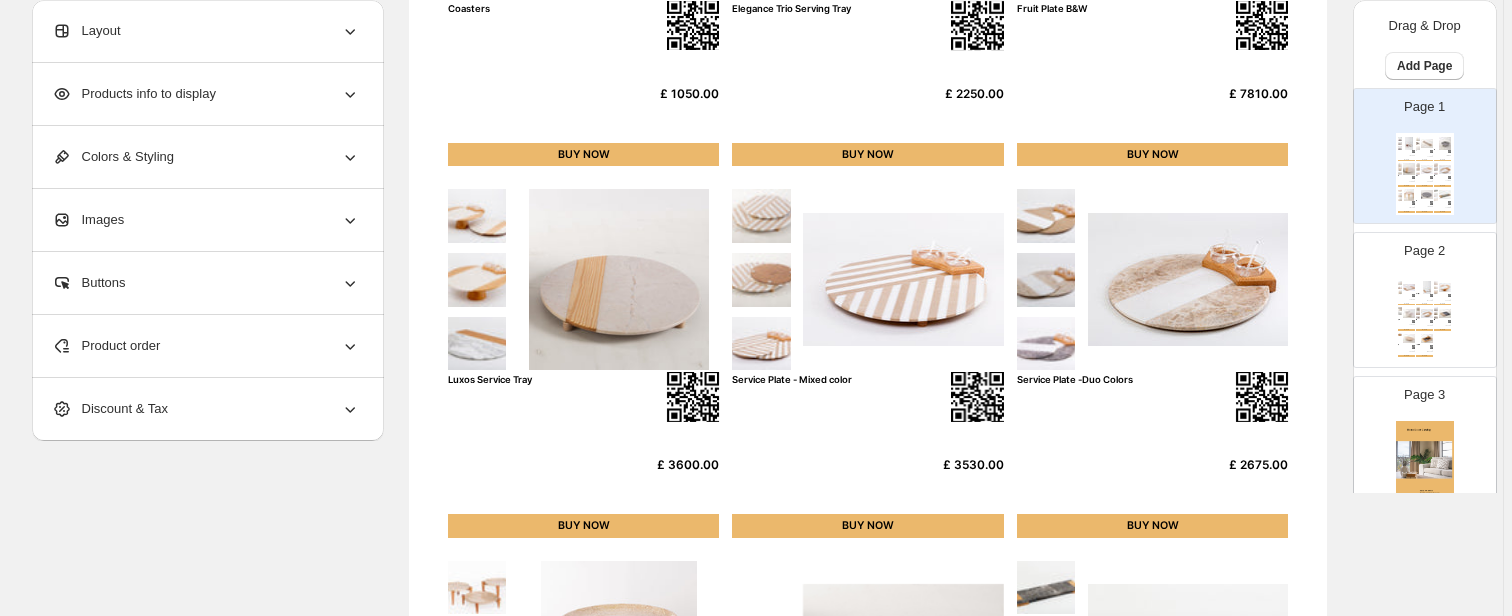 click at bounding box center [1409, 287] 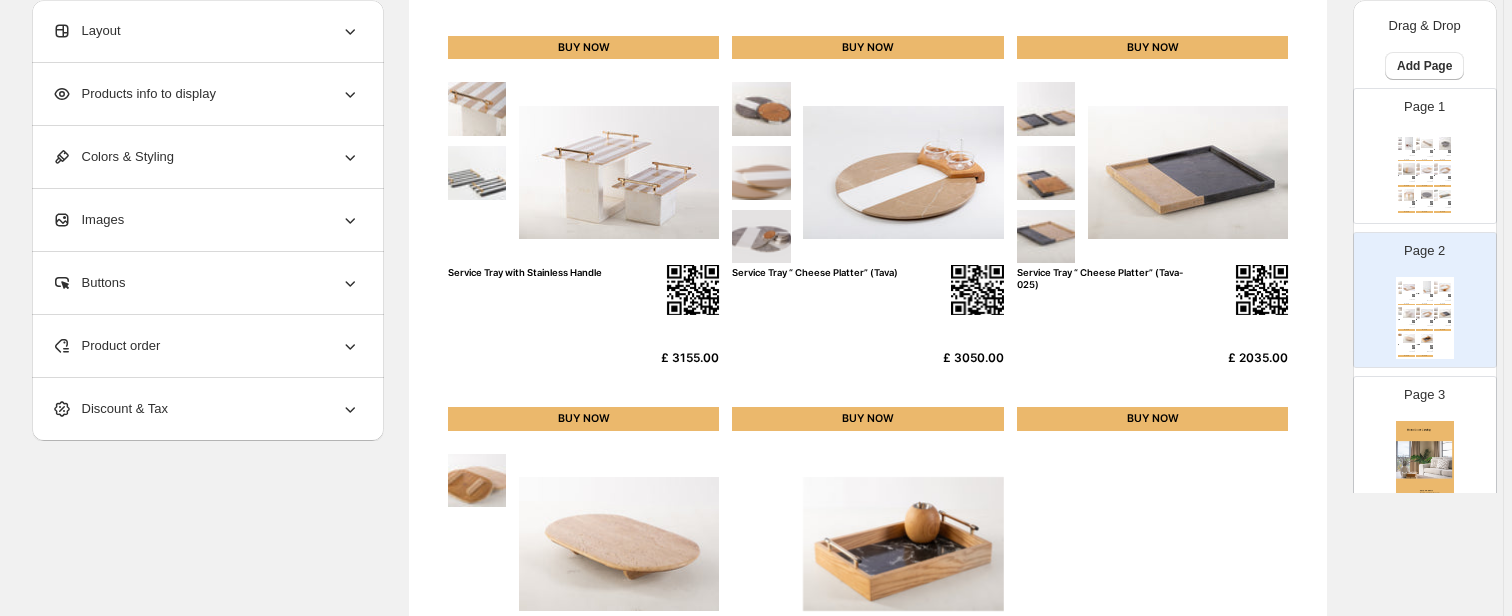 scroll, scrollTop: 640, scrollLeft: 0, axis: vertical 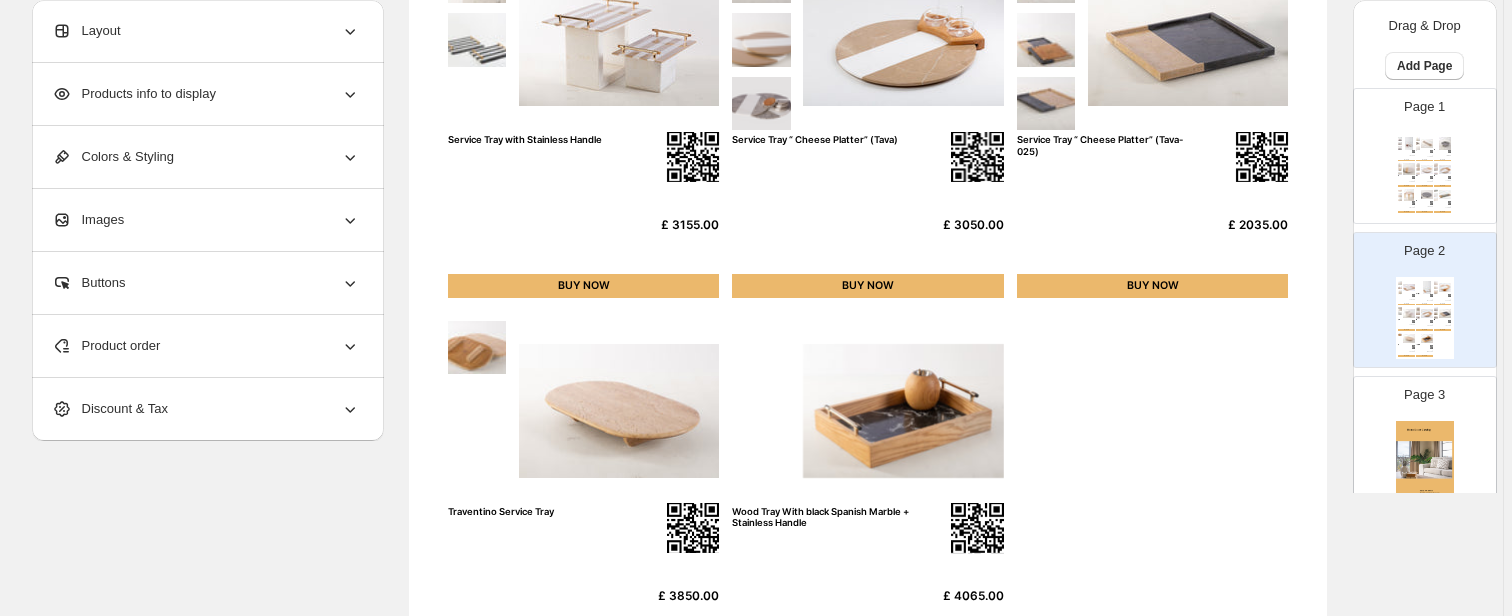 click at bounding box center [1425, 462] 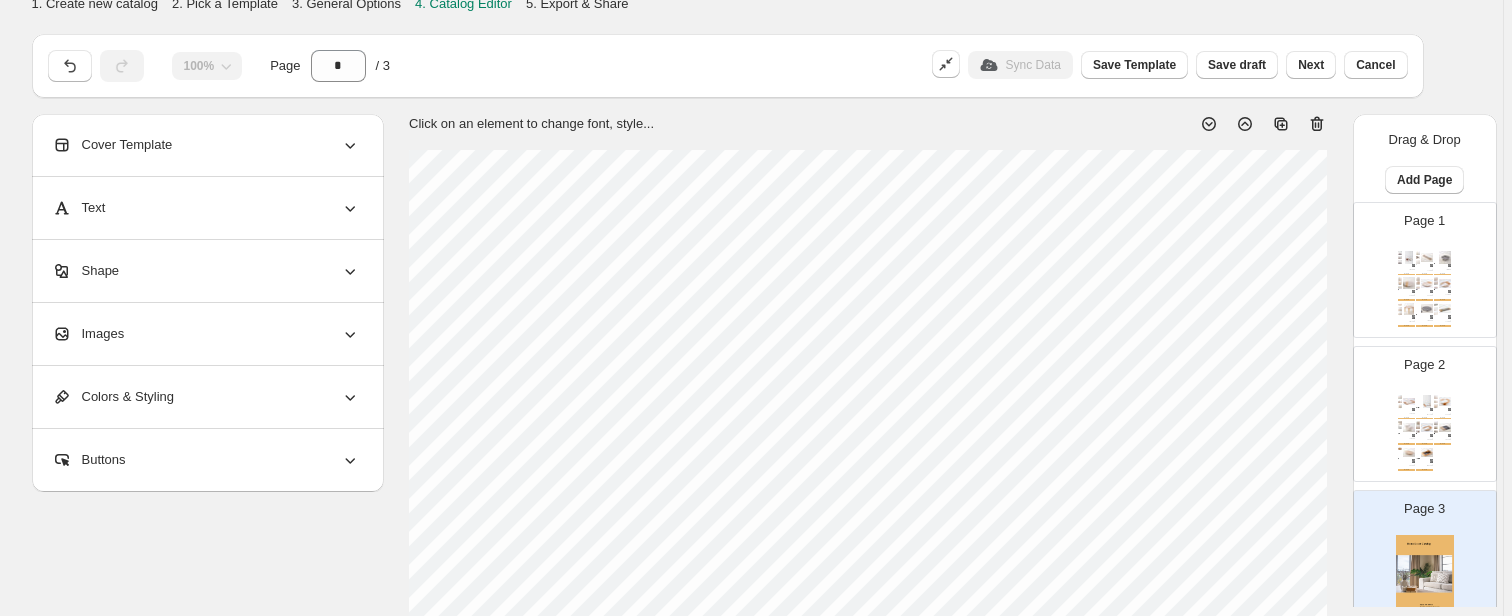 scroll, scrollTop: 0, scrollLeft: 0, axis: both 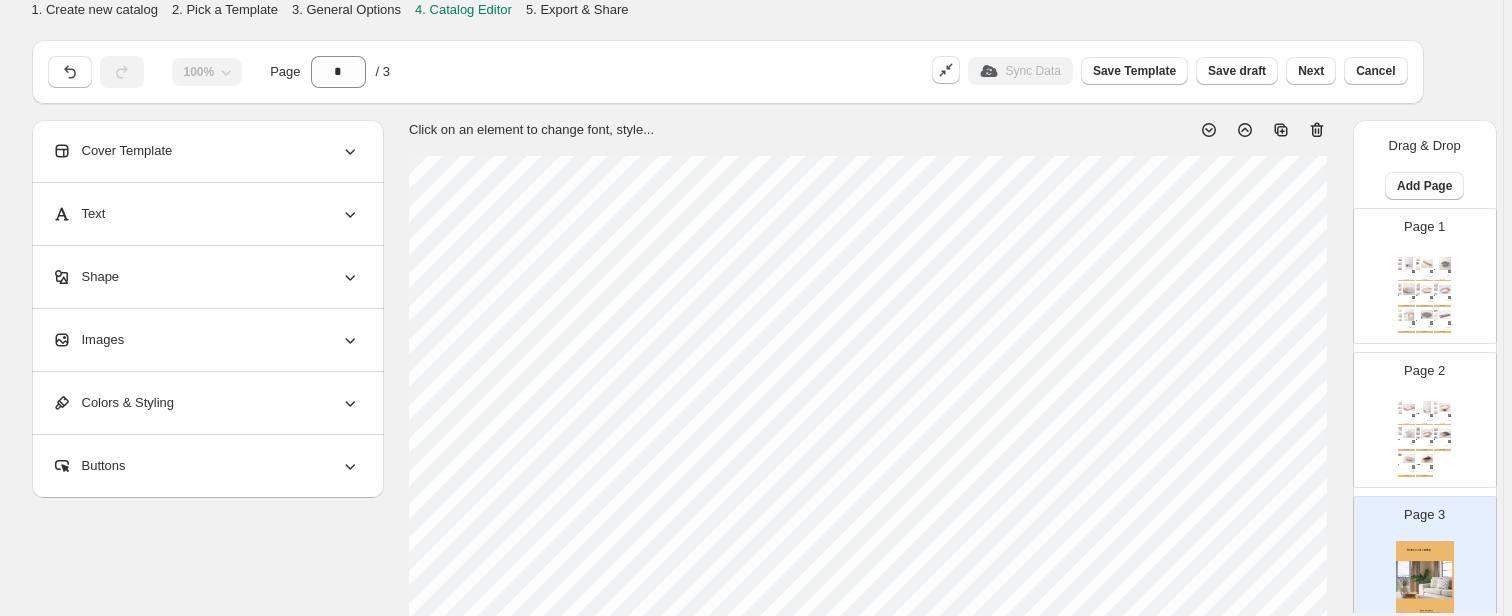 click 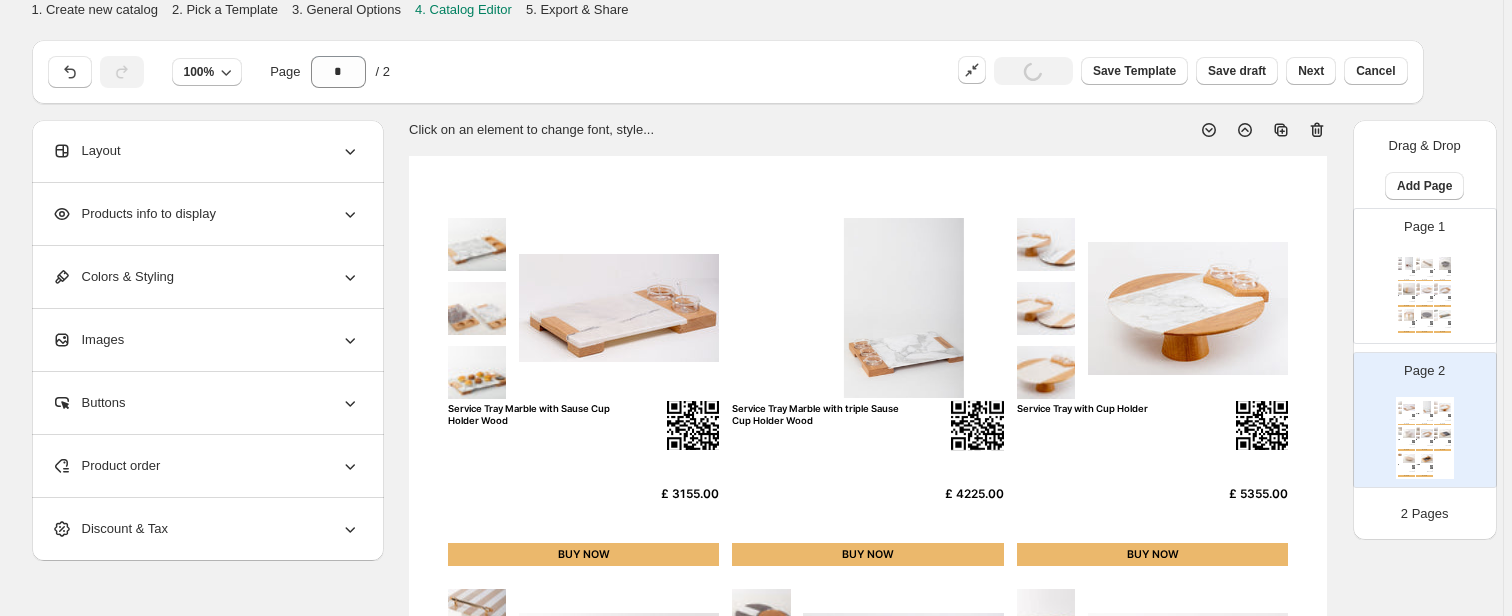click on "Coasters £ 1050.00 BUY NOW Elegance Trio Serving Tray £ 2250.00 BUY NOW Fruit Plate B&W £ 7810.00 BUY NOW Luxos Service Tray £ 3600.00 BUY NOW Service Plate - Mixed color £ 3530.00 BUY NOW Service Plate -Duo Colors £ 2675.00 BUY NOW Service Plate with triple Wood stand £ 3425.00 BUY NOW Service Tray B&W £ 1800.00 BUY NOW Service Tray Marble + Wood Hand £ 2250.00 BUY NOW" at bounding box center [1425, 294] 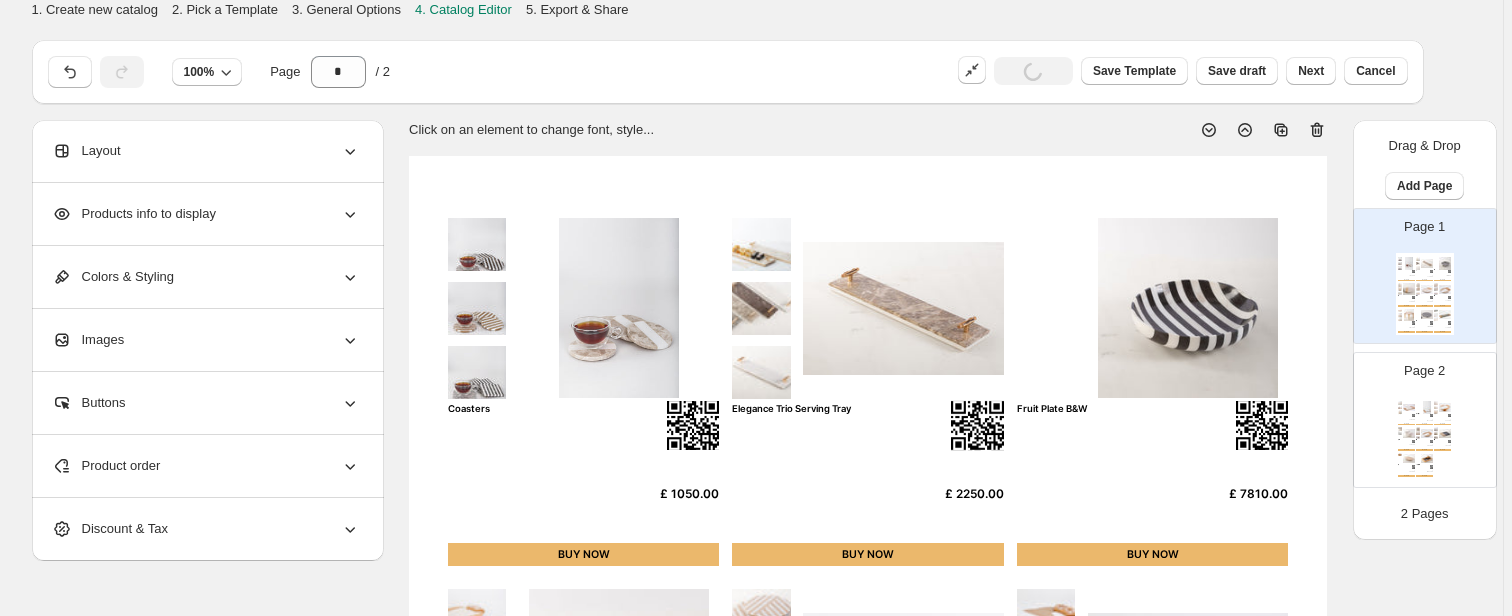 click at bounding box center (1427, 459) 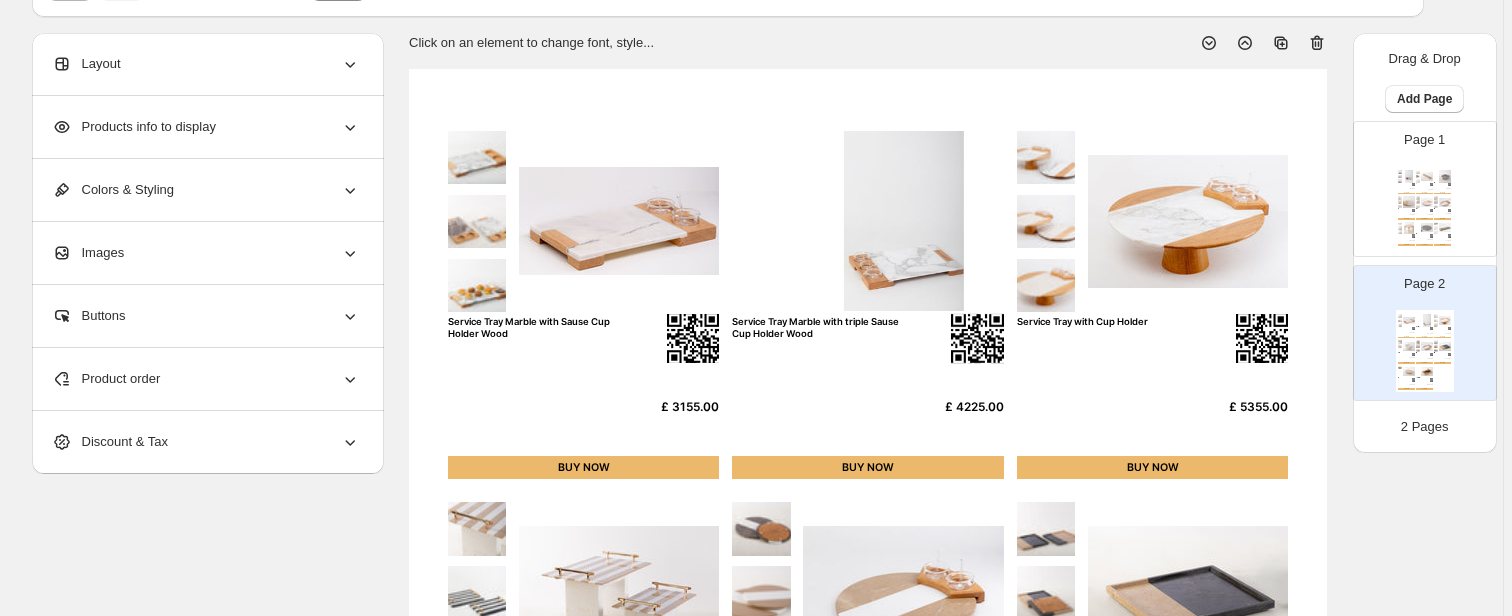 scroll, scrollTop: 0, scrollLeft: 0, axis: both 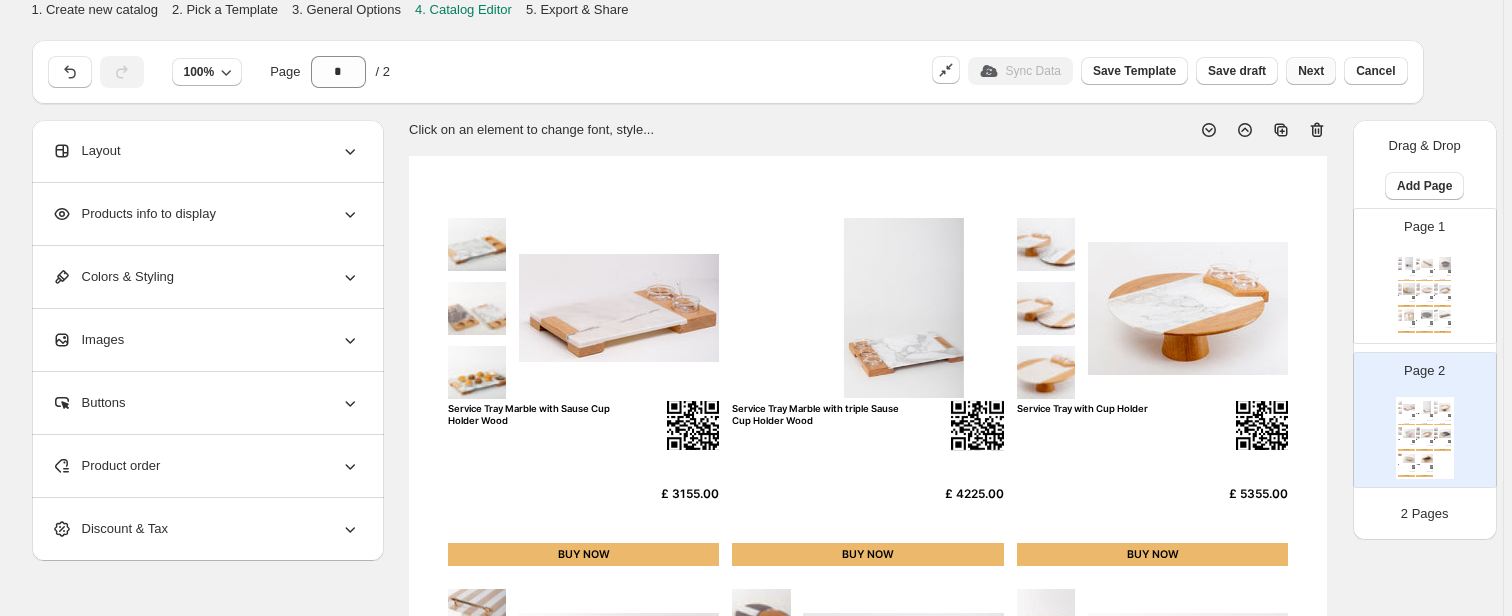 click on "Next" at bounding box center [1311, 71] 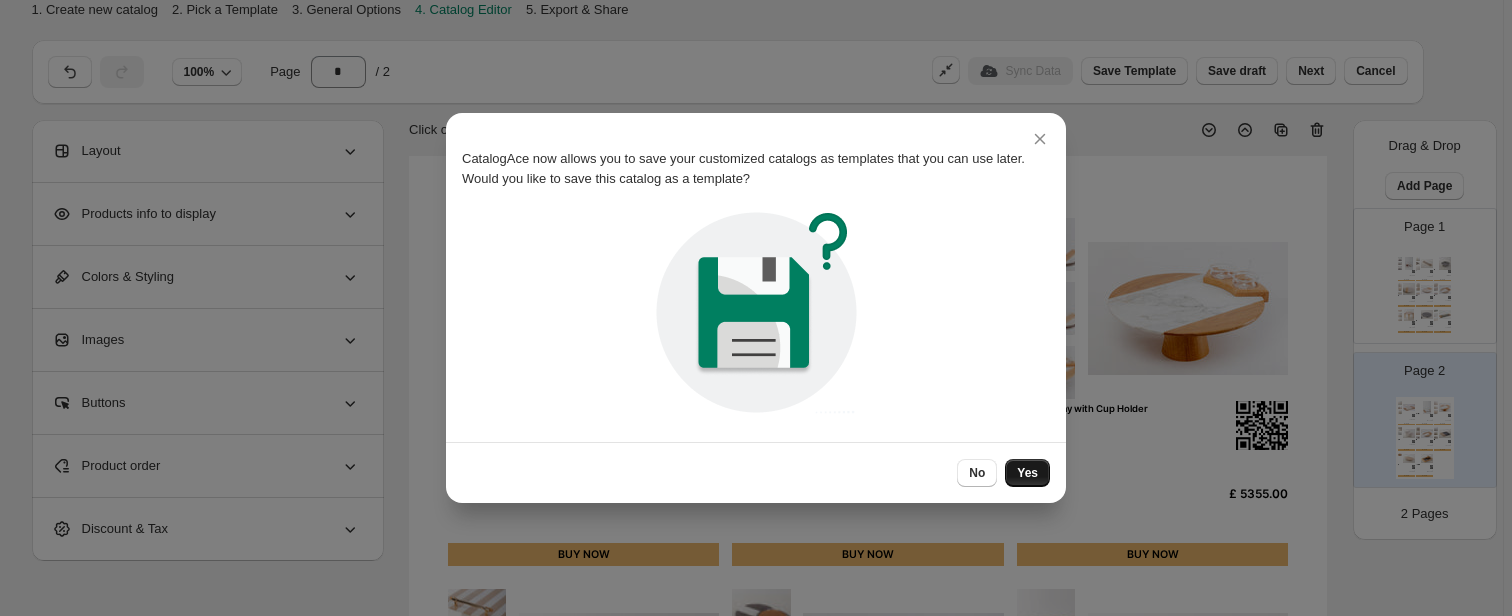 click on "Yes" at bounding box center (1027, 473) 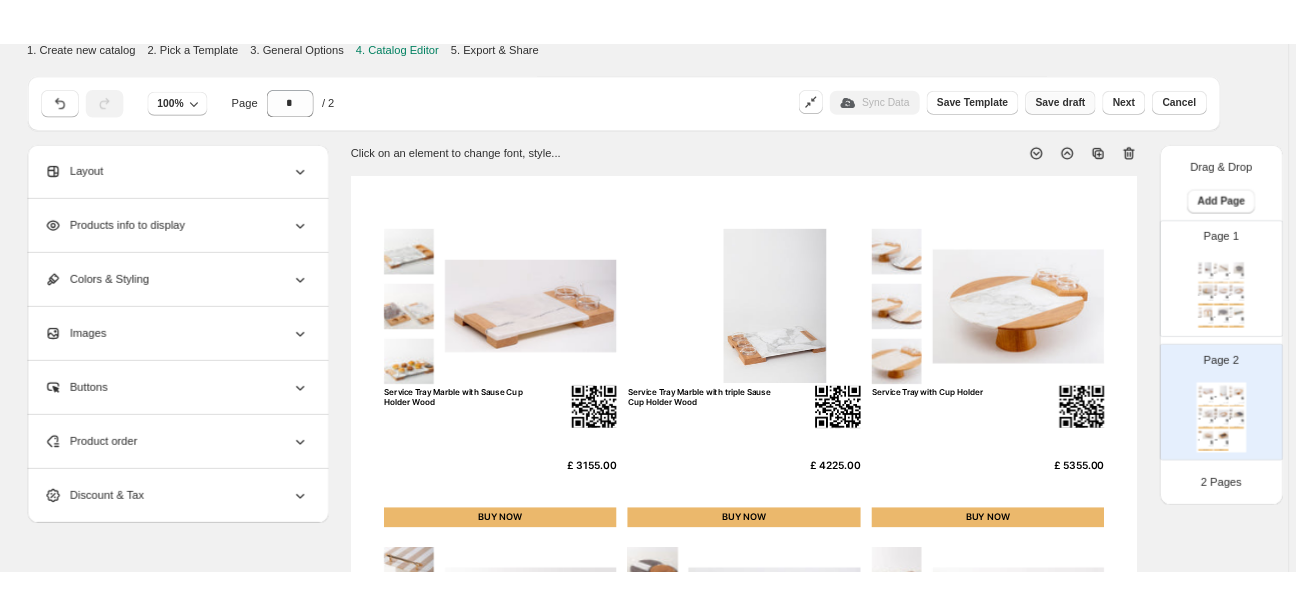 scroll, scrollTop: 0, scrollLeft: 0, axis: both 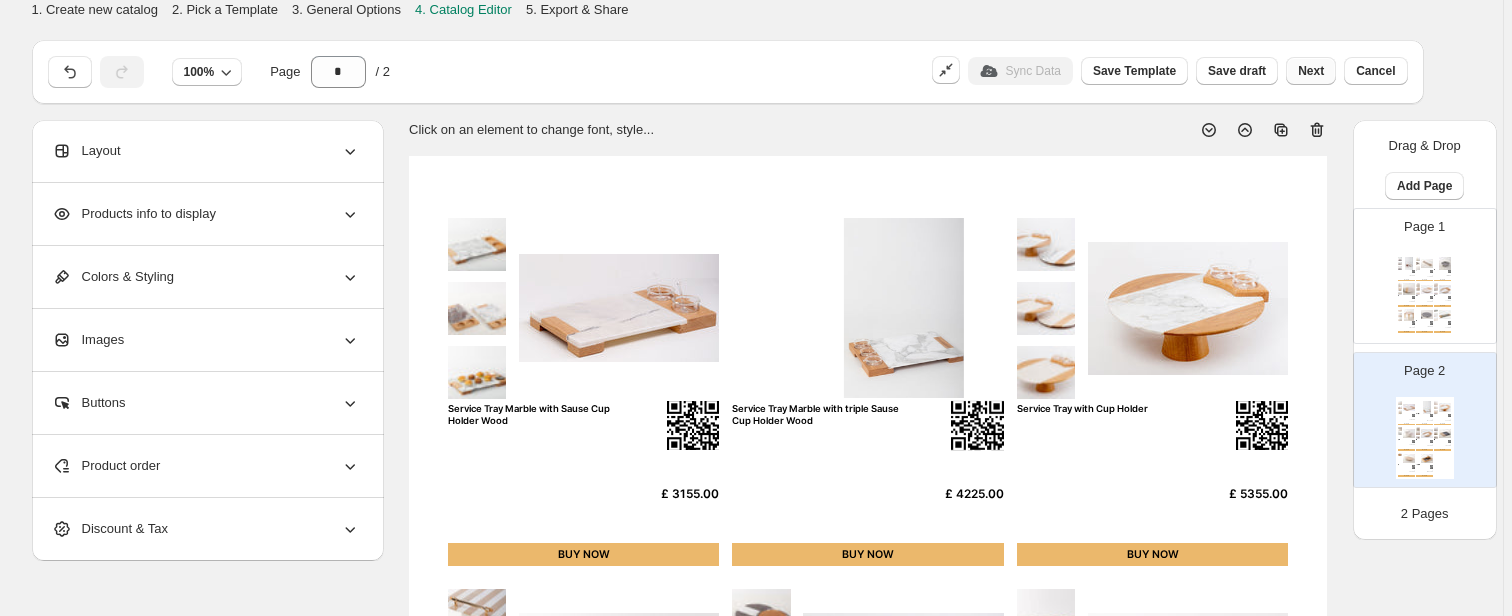 click on "Next" at bounding box center [1311, 71] 